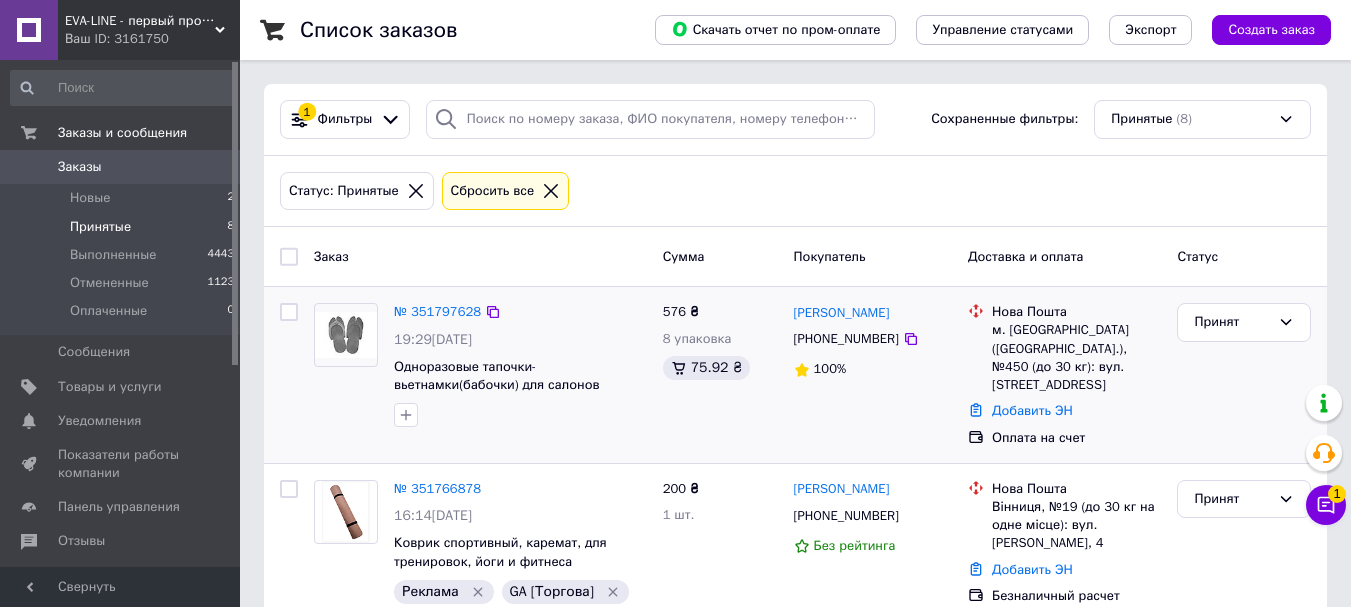 scroll, scrollTop: 0, scrollLeft: 0, axis: both 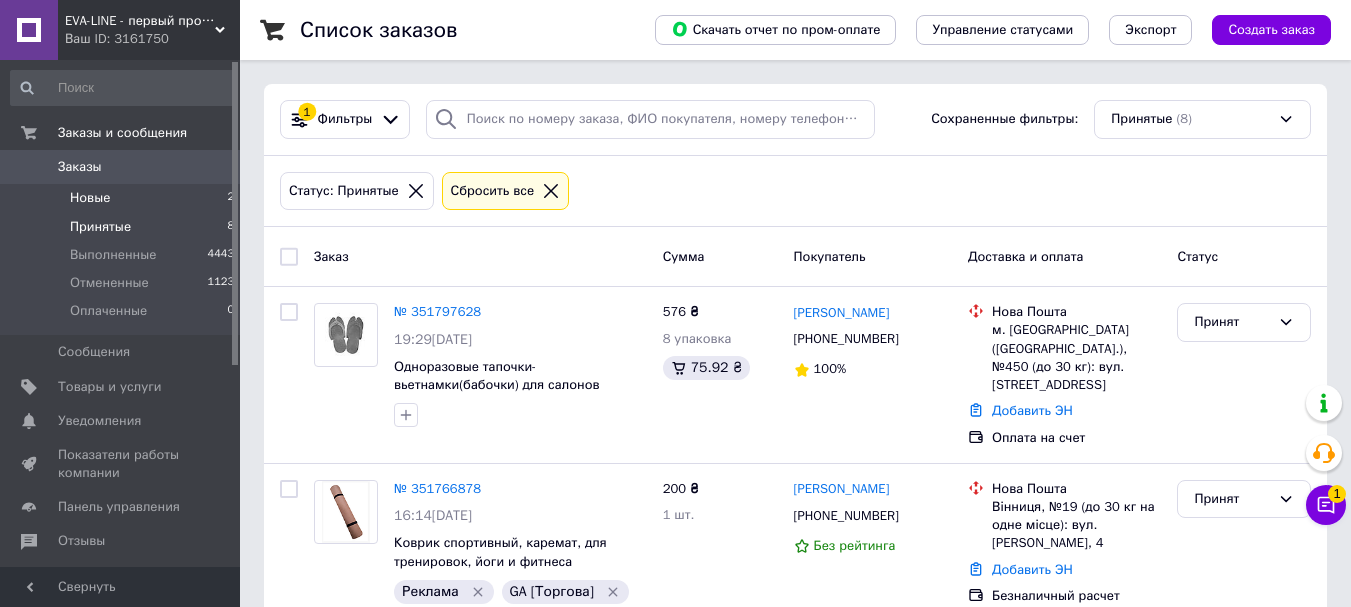 click on "Новые" at bounding box center [90, 198] 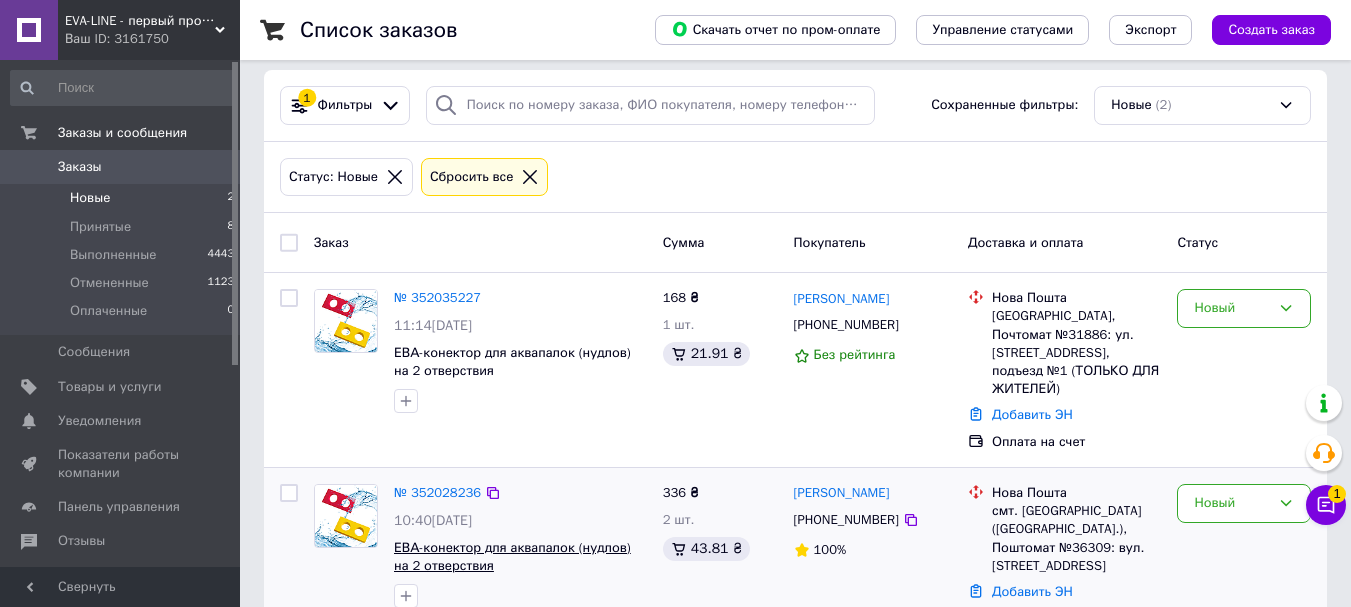 scroll, scrollTop: 38, scrollLeft: 0, axis: vertical 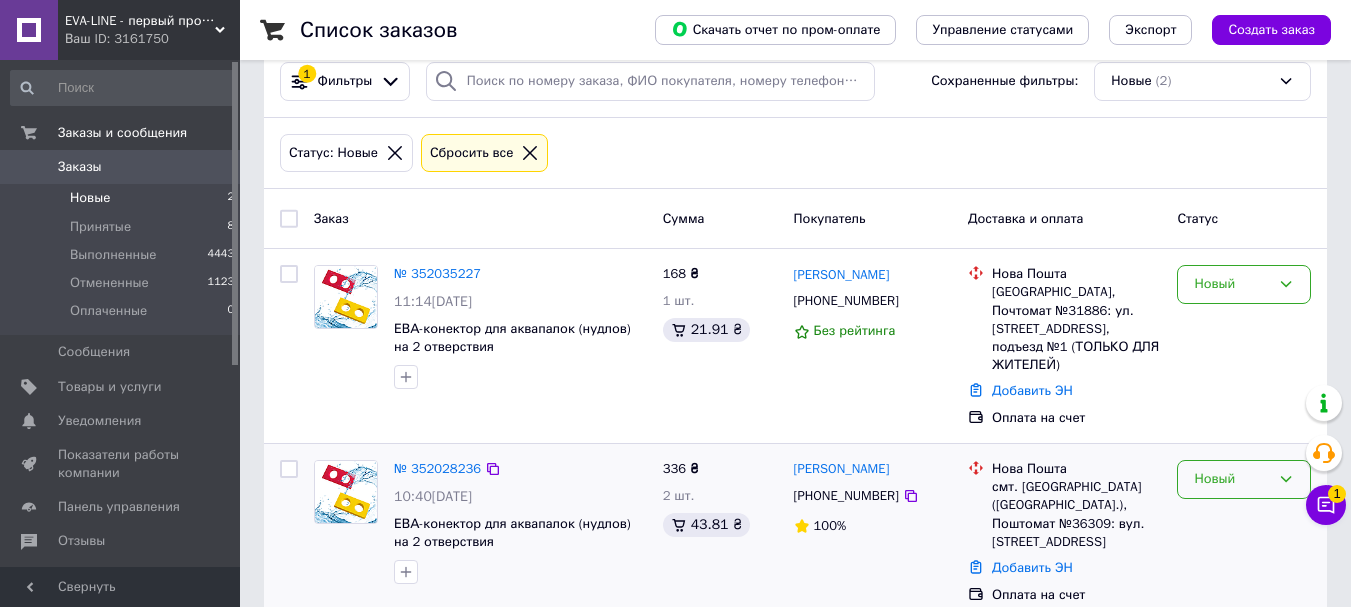 click on "Новый" at bounding box center (1232, 479) 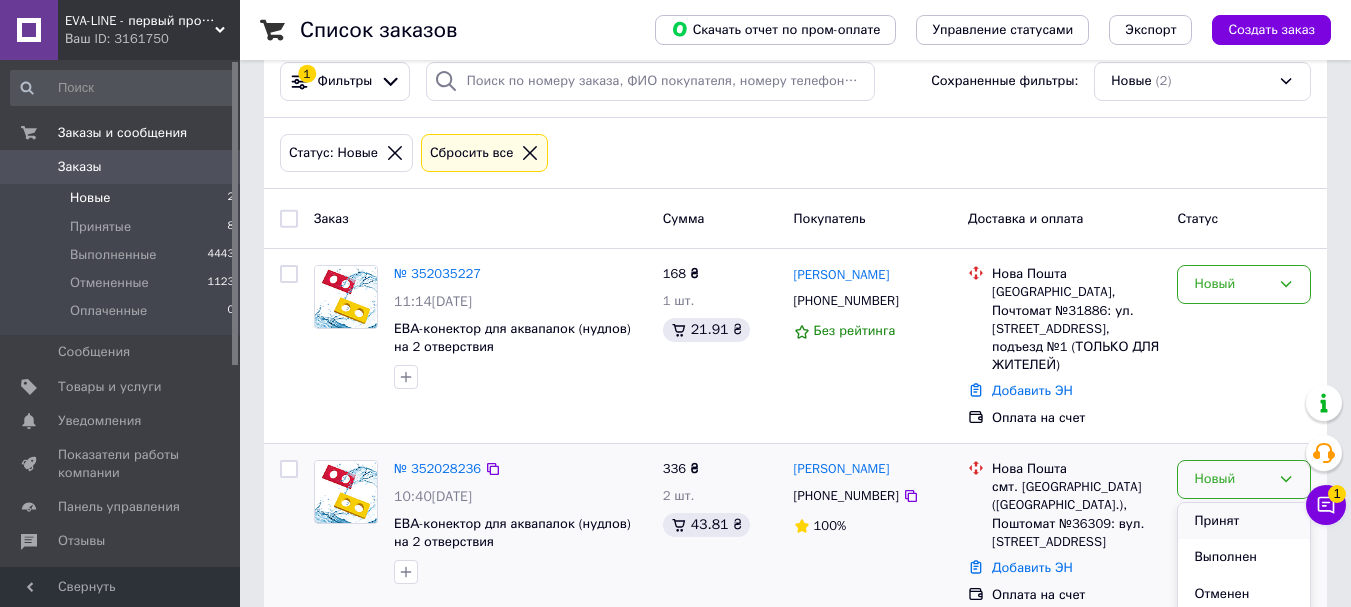 click on "Принят" at bounding box center (1244, 521) 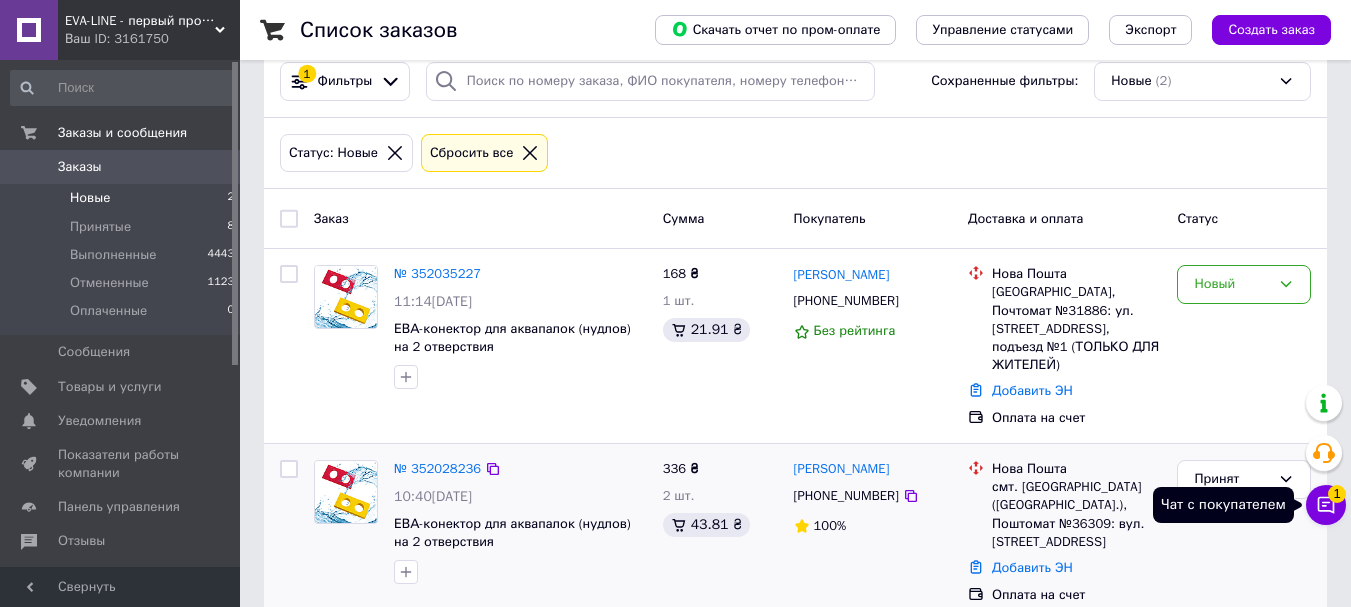 click 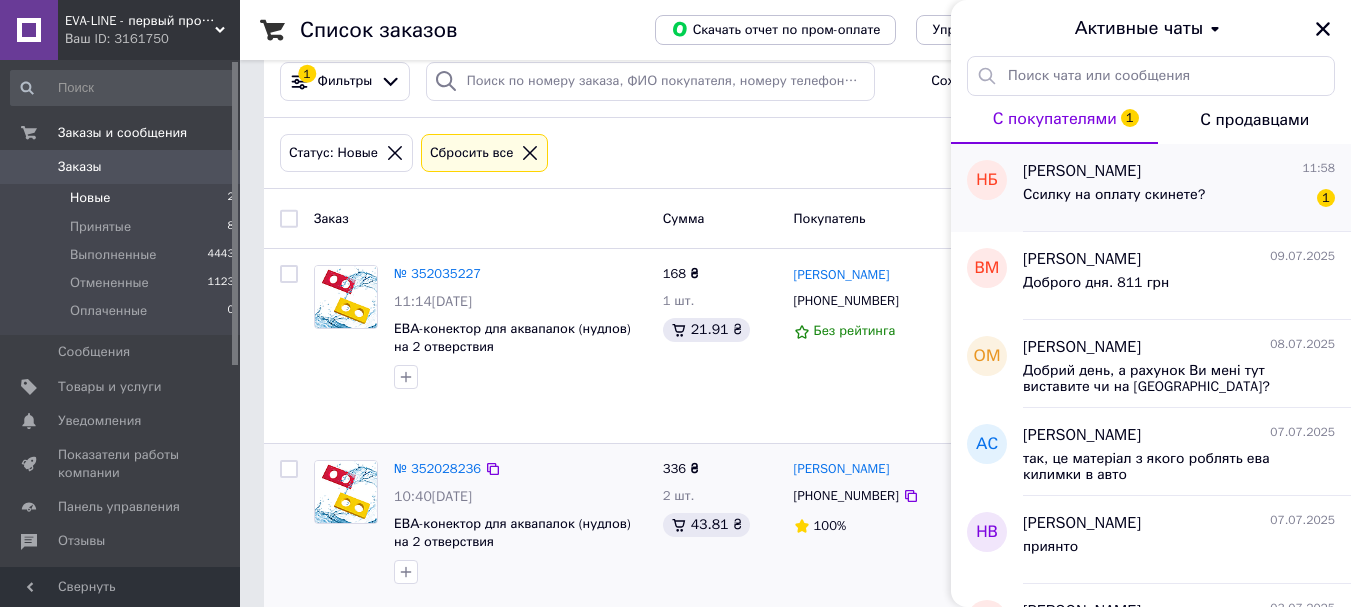 click on "Ссилку на оплату скинете?" at bounding box center [1114, 195] 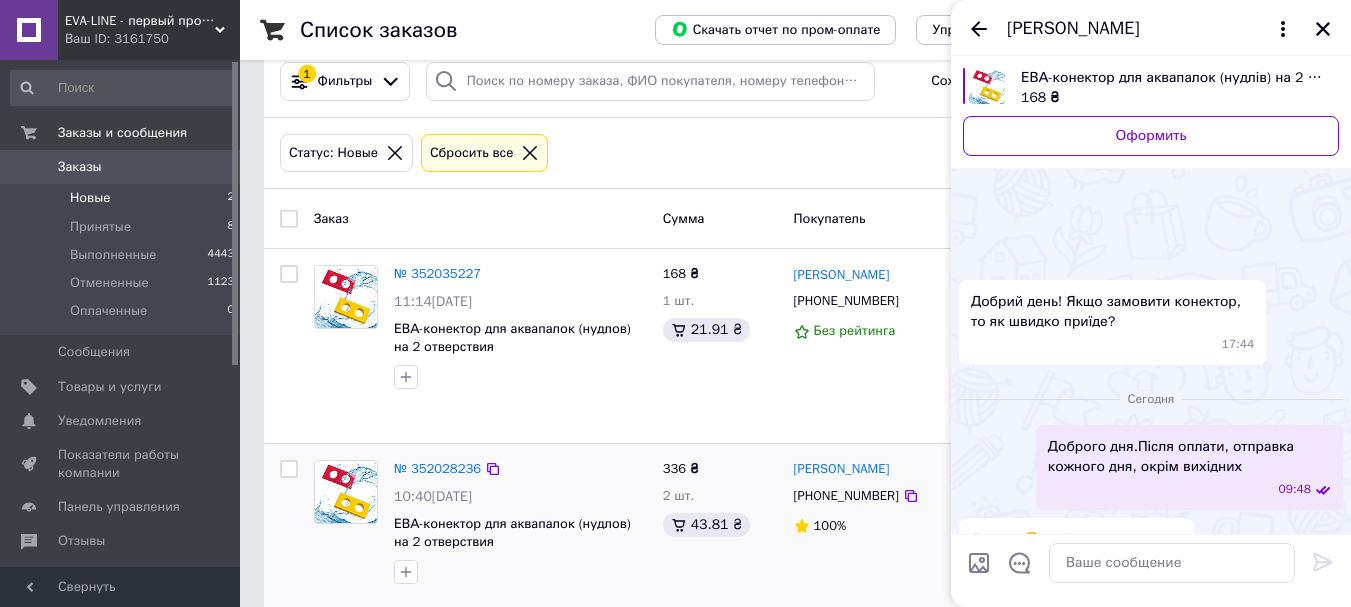 scroll, scrollTop: 127, scrollLeft: 0, axis: vertical 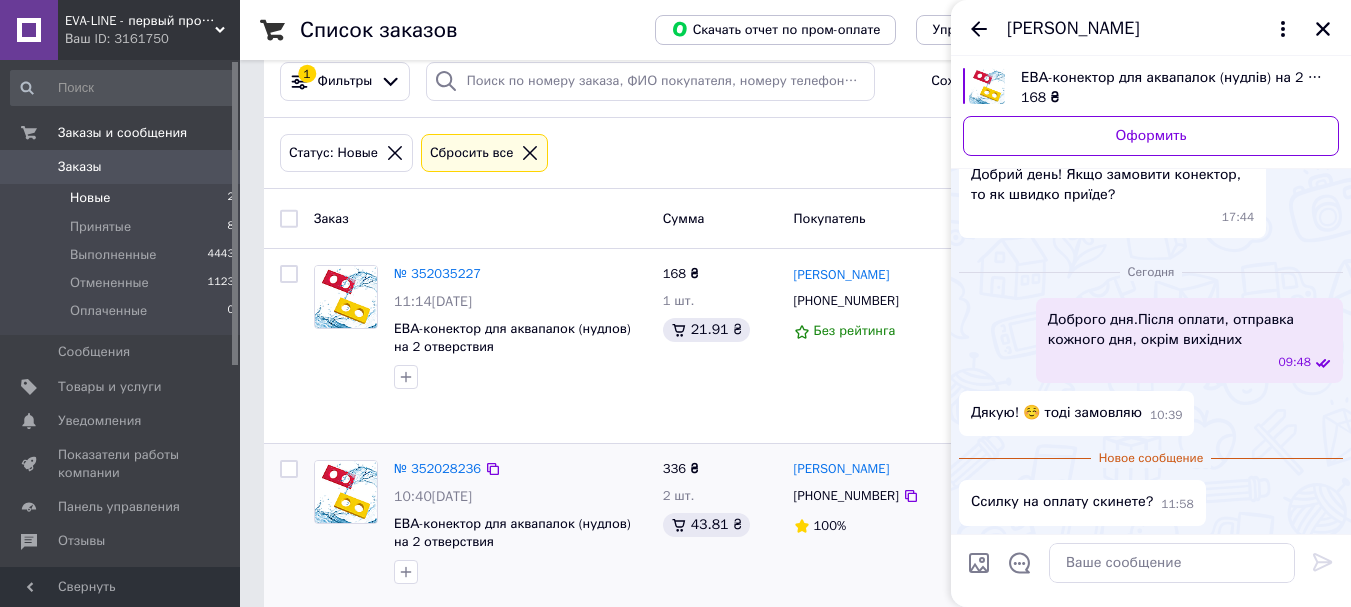 click at bounding box center (1172, 563) 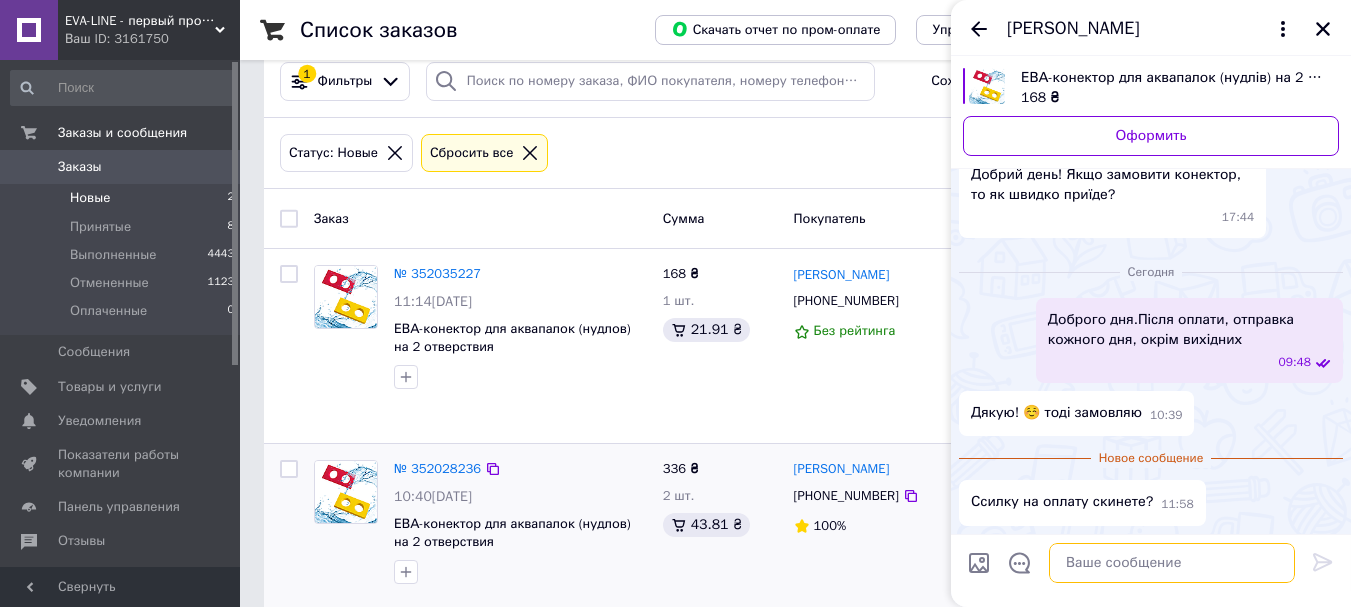 click at bounding box center (1172, 563) 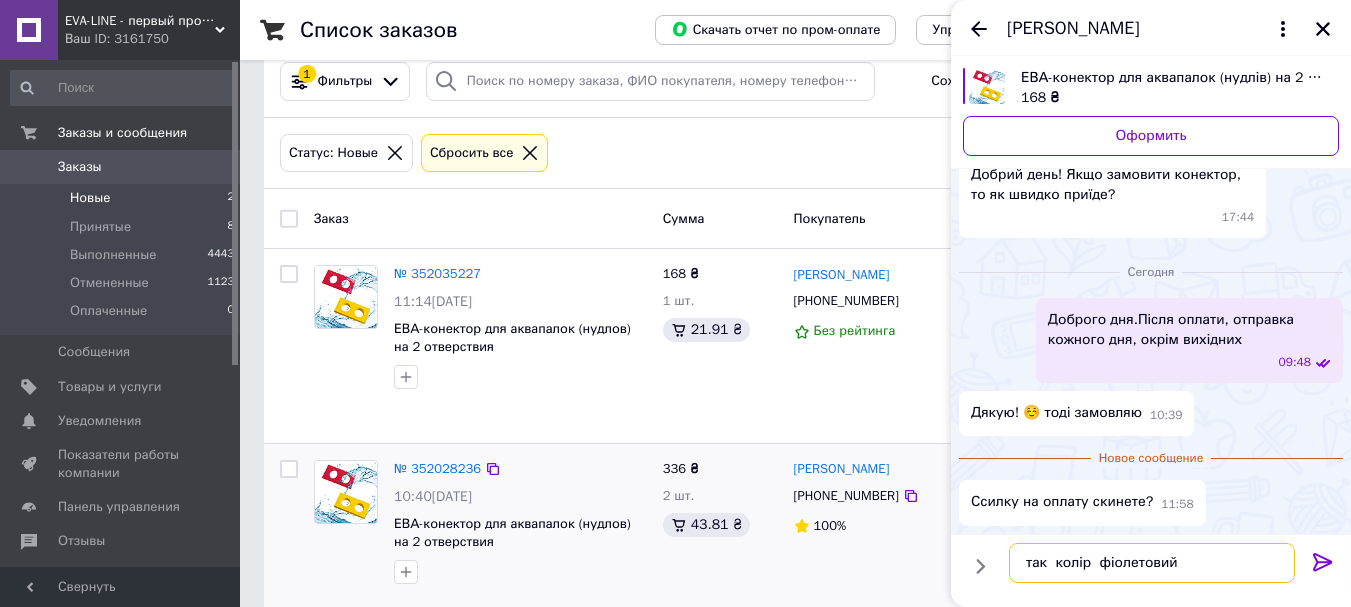 type on "так  колір  фіолетовий" 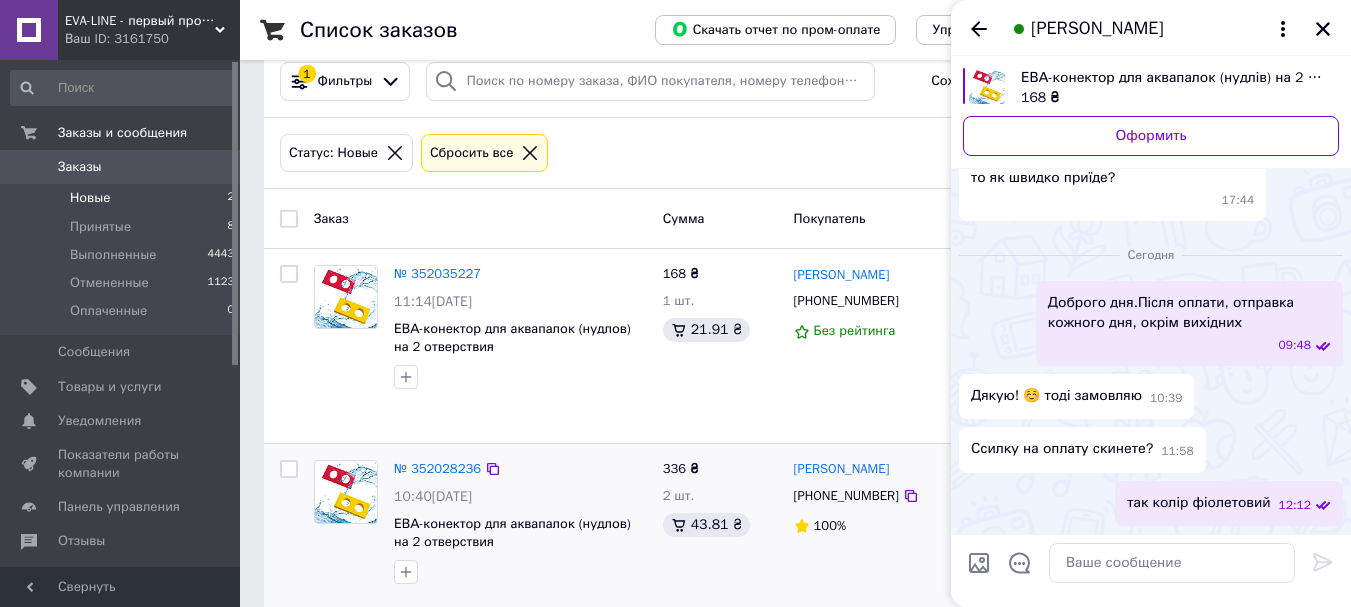 scroll, scrollTop: 146, scrollLeft: 0, axis: vertical 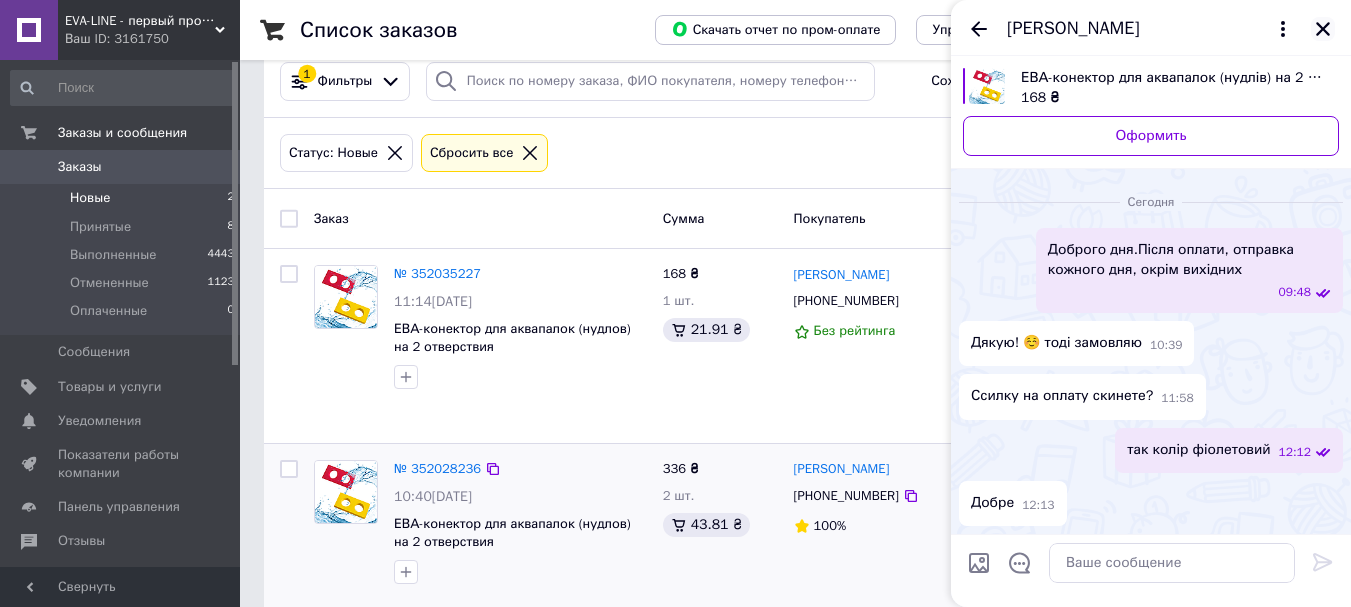 click 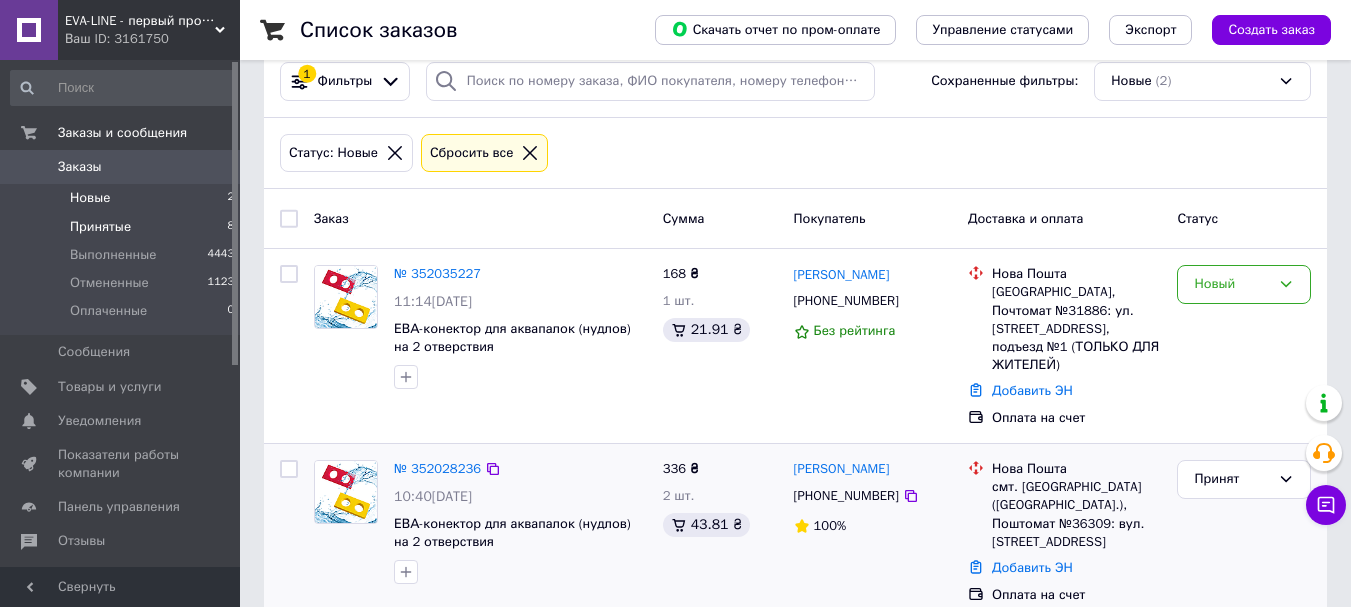 click on "Принятые" at bounding box center [100, 227] 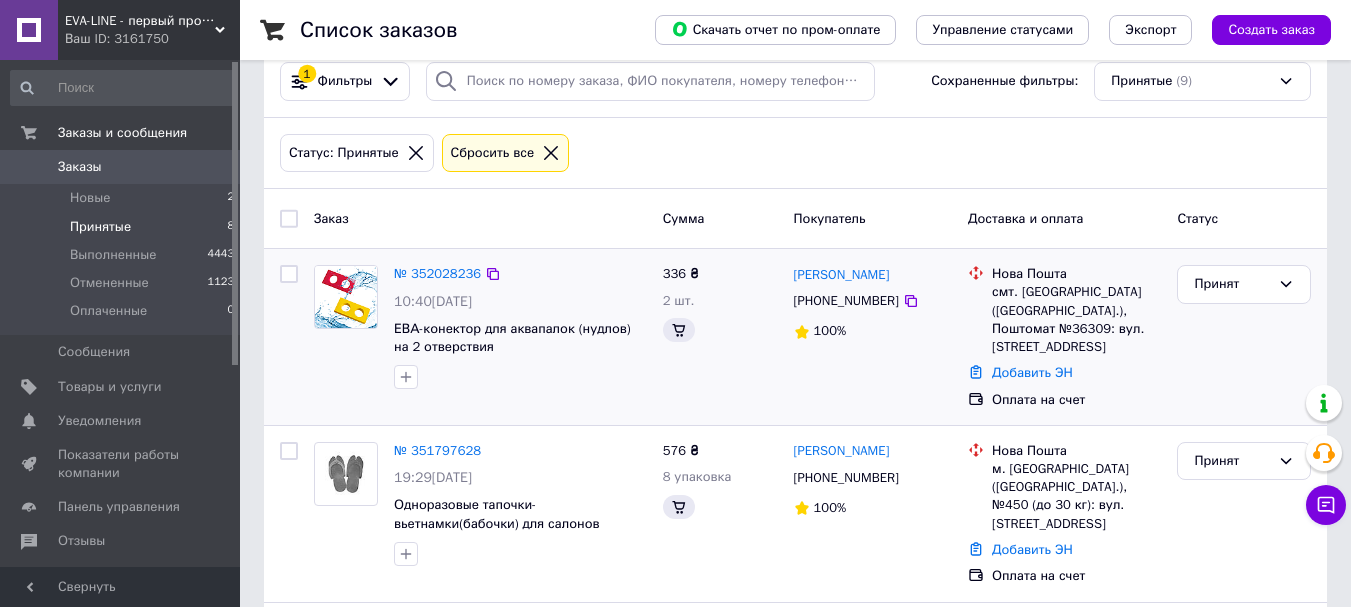 scroll, scrollTop: 0, scrollLeft: 0, axis: both 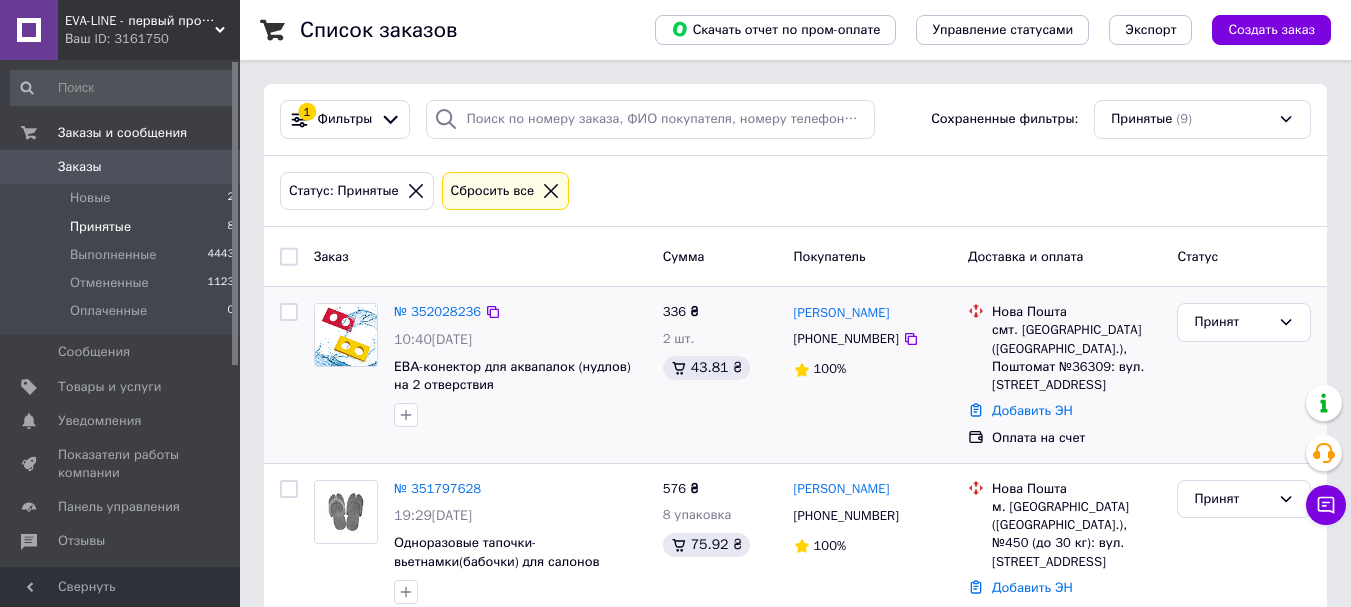 click on "Принятые" at bounding box center (100, 227) 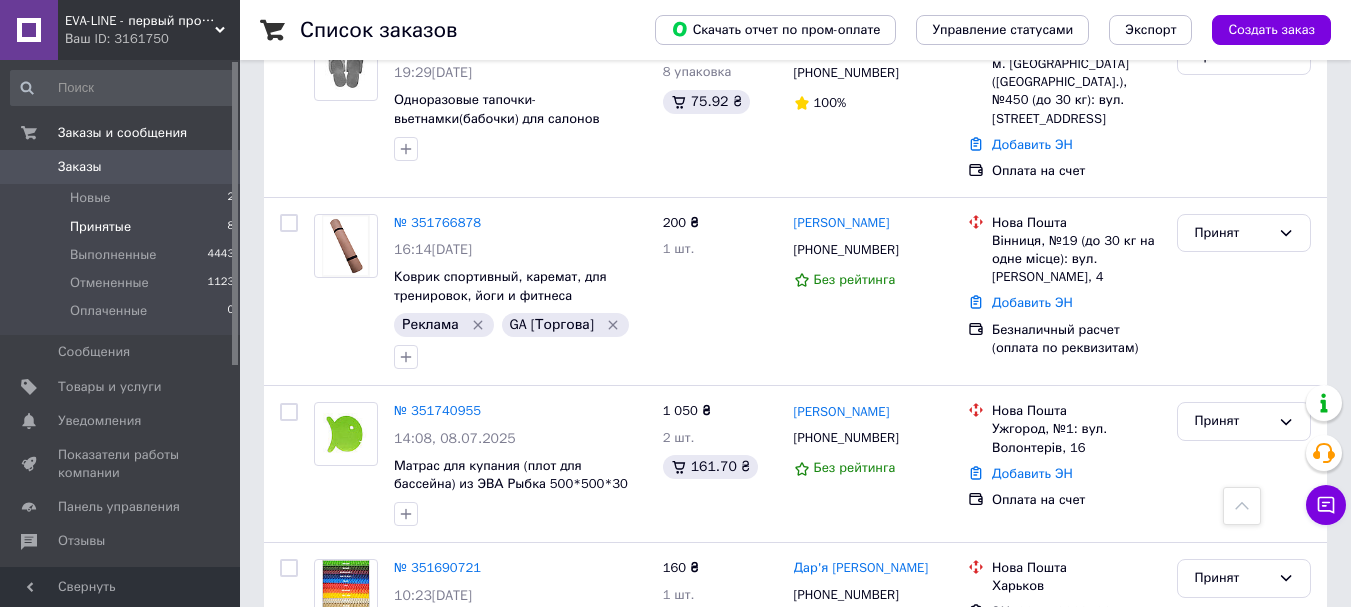 scroll, scrollTop: 426, scrollLeft: 0, axis: vertical 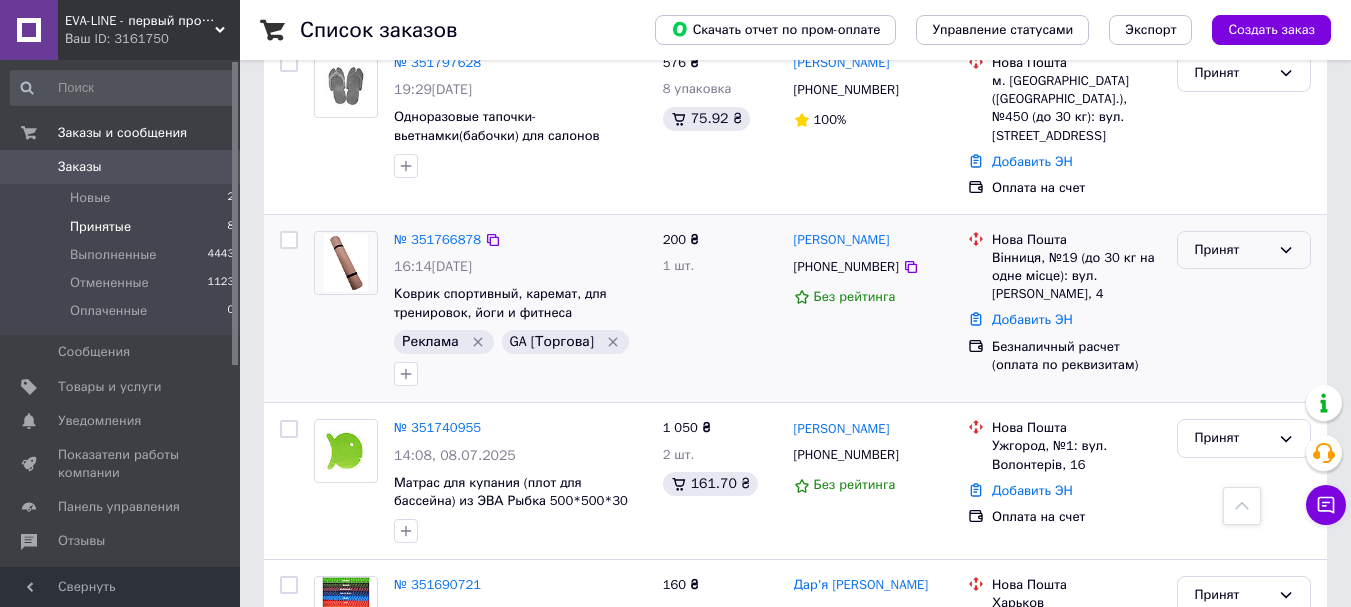 click on "Принят" at bounding box center (1232, 250) 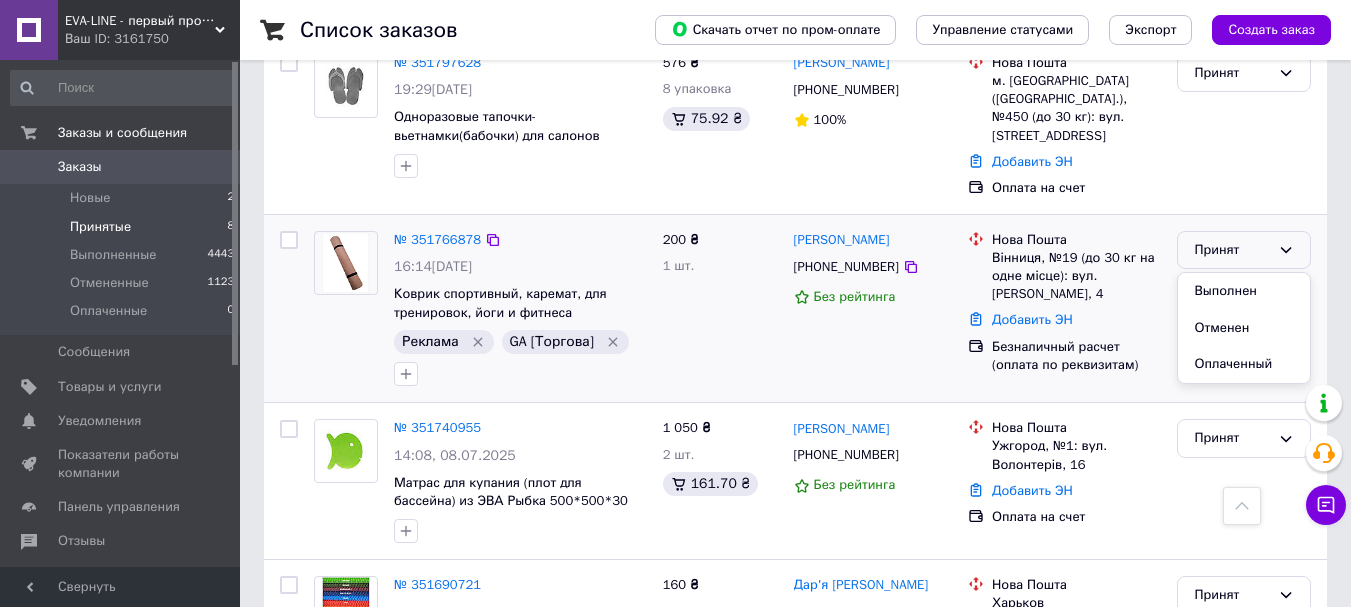 click on "Отменен" at bounding box center (1244, 328) 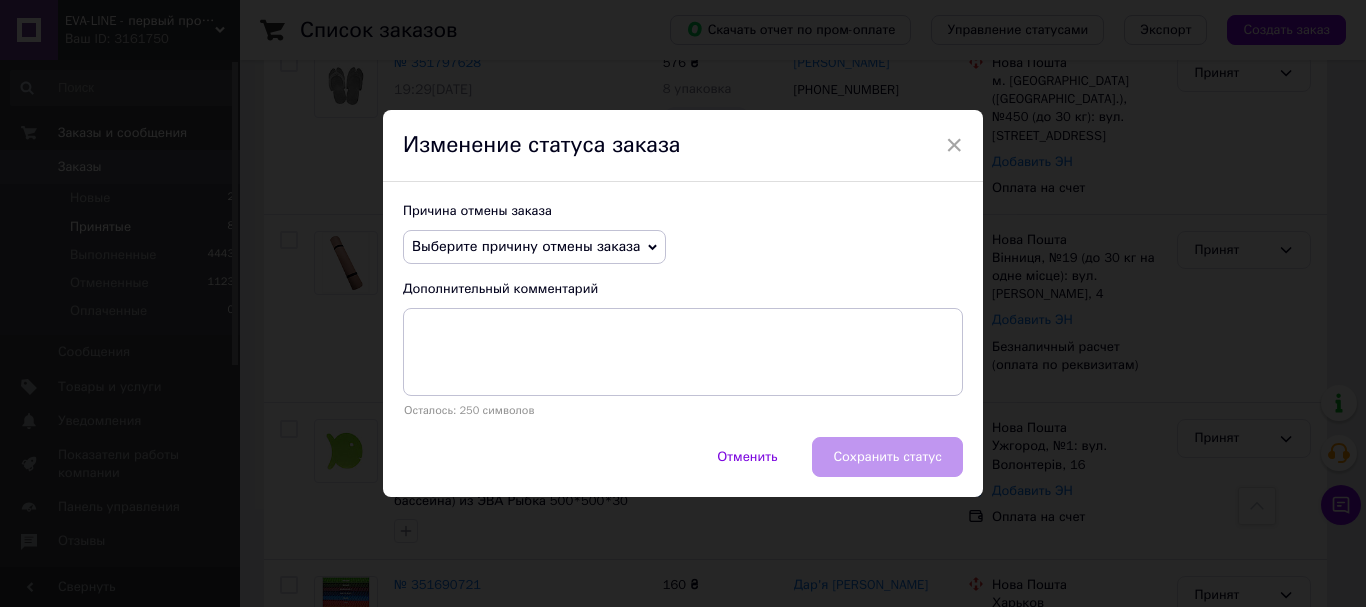 click on "Выберите причину отмены заказа" at bounding box center [534, 247] 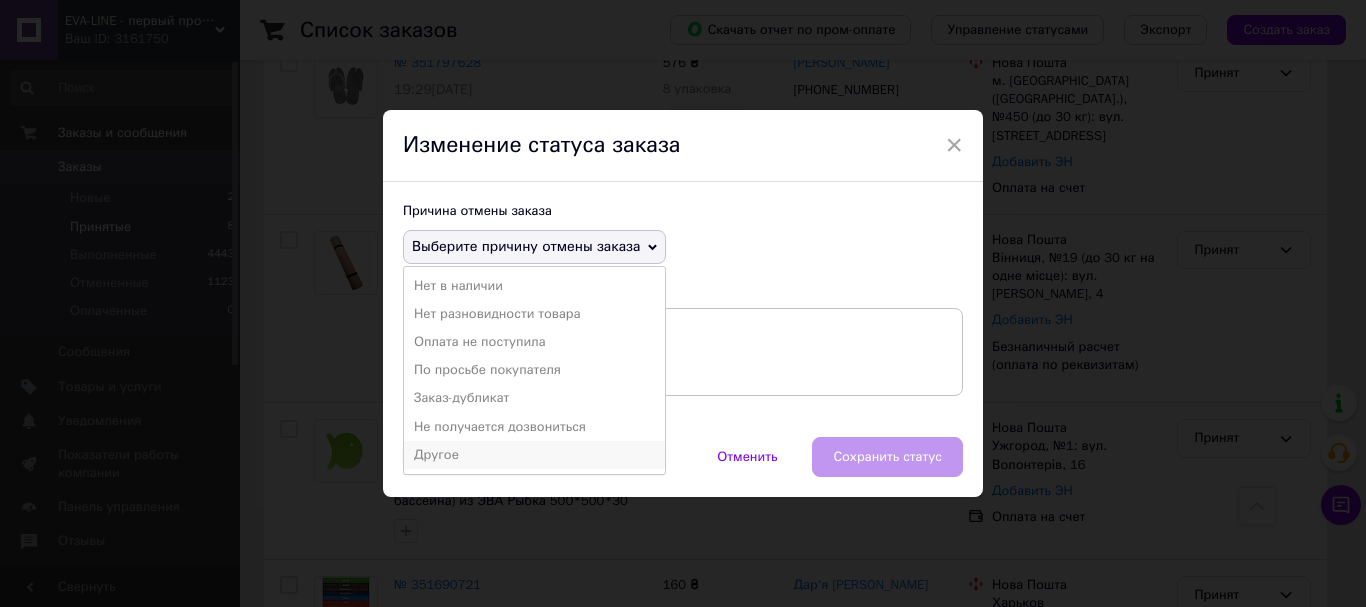 click on "Другое" at bounding box center [534, 455] 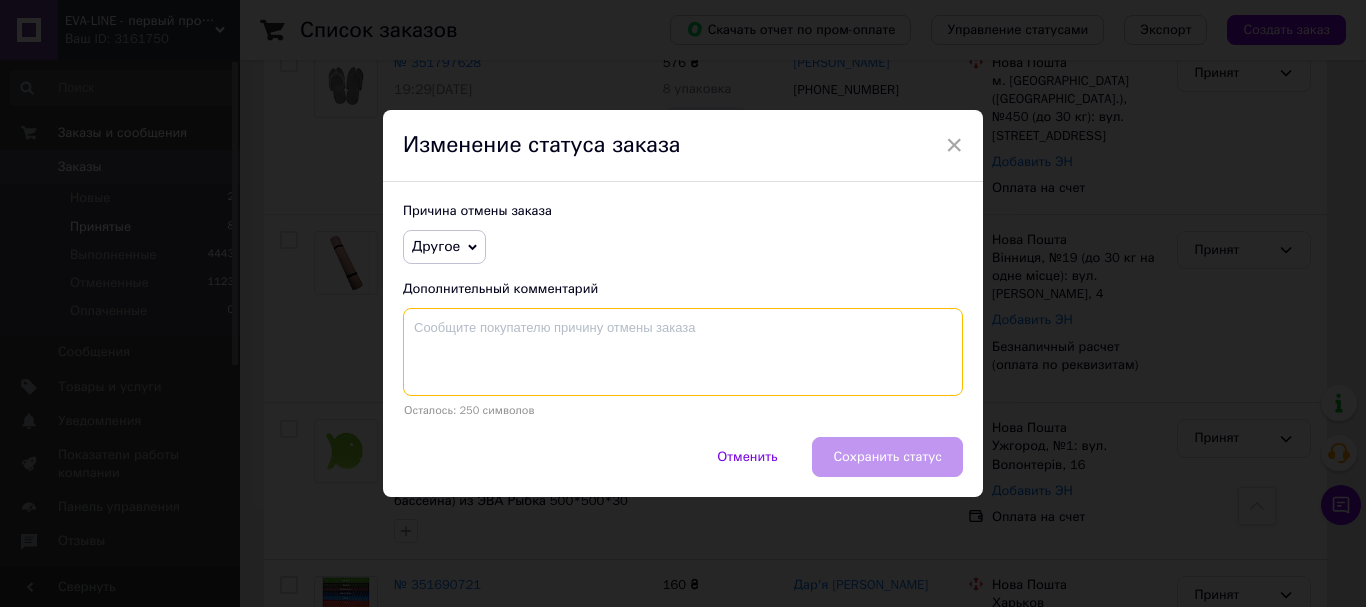 click at bounding box center (683, 352) 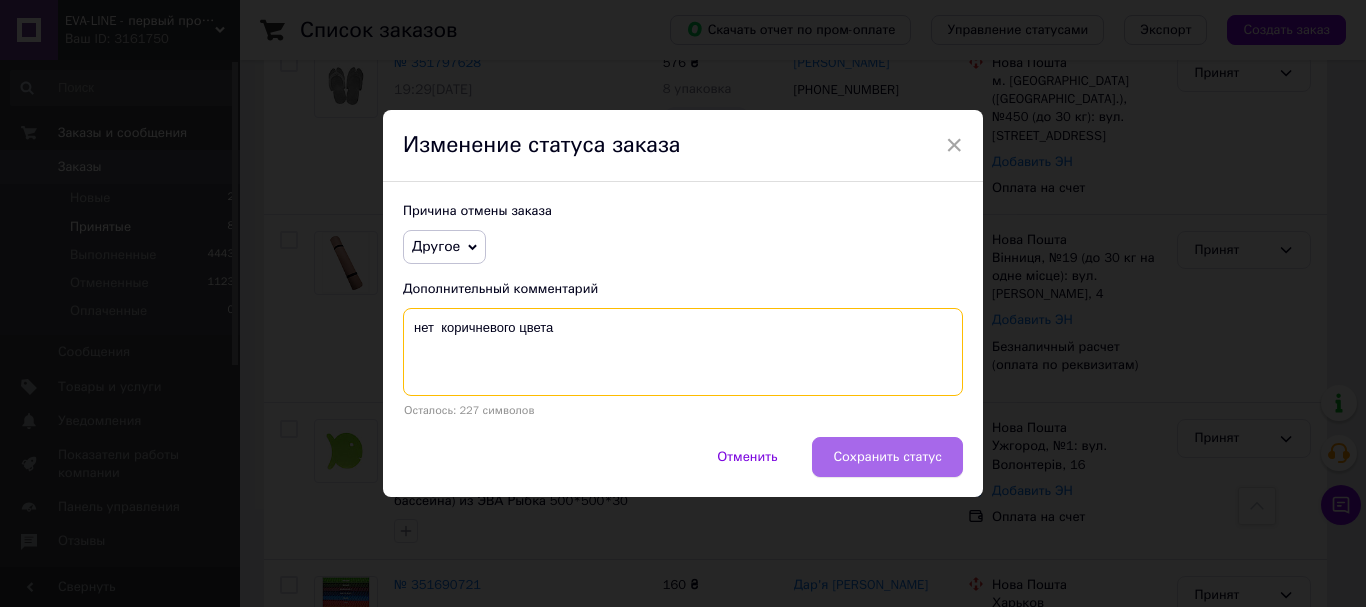 type on "нет  коричневого цвета" 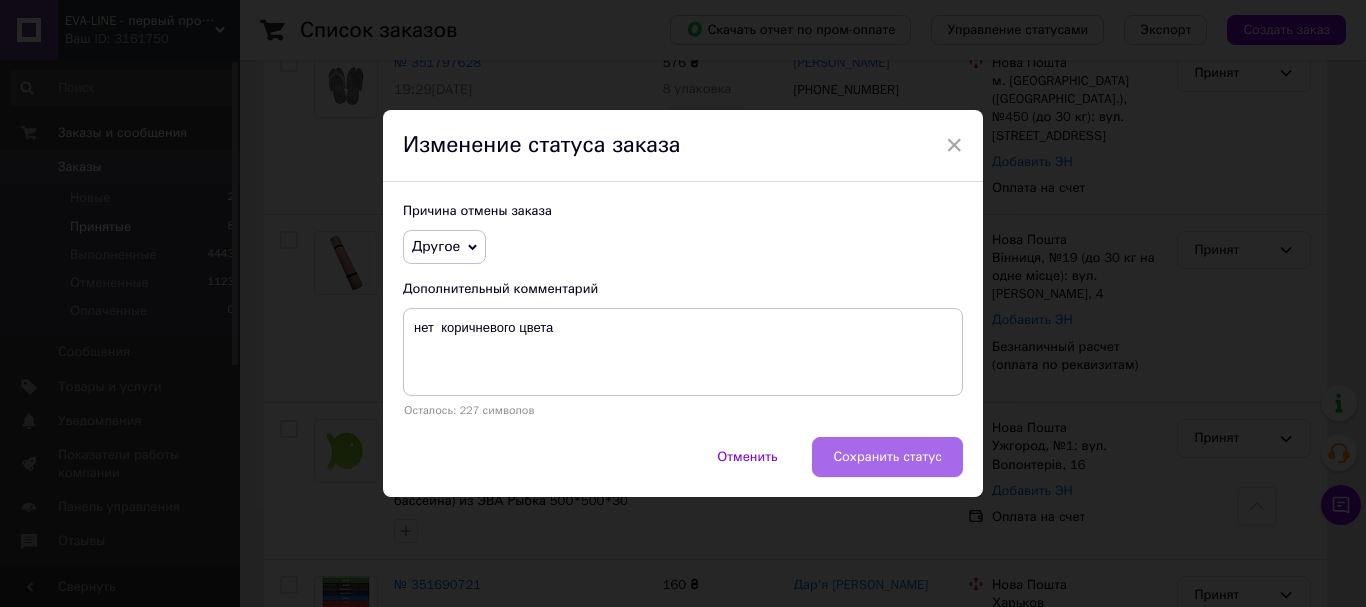 click on "Сохранить статус" at bounding box center (887, 457) 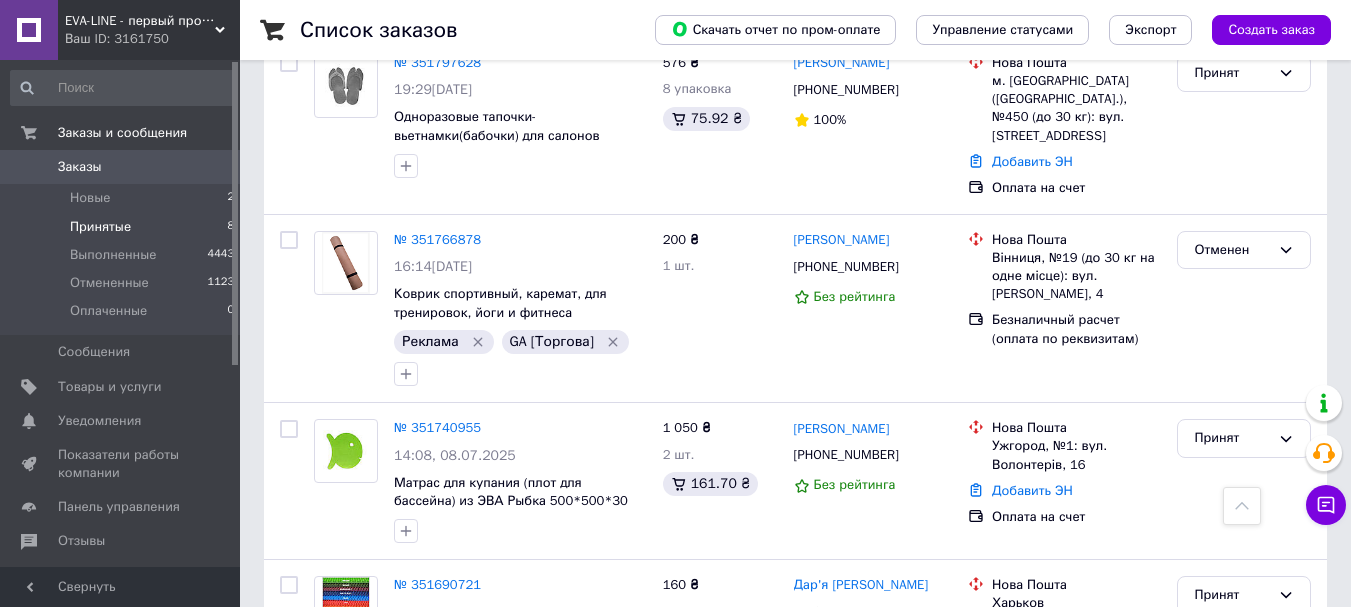 click on "Показатели работы компании" at bounding box center [121, 464] 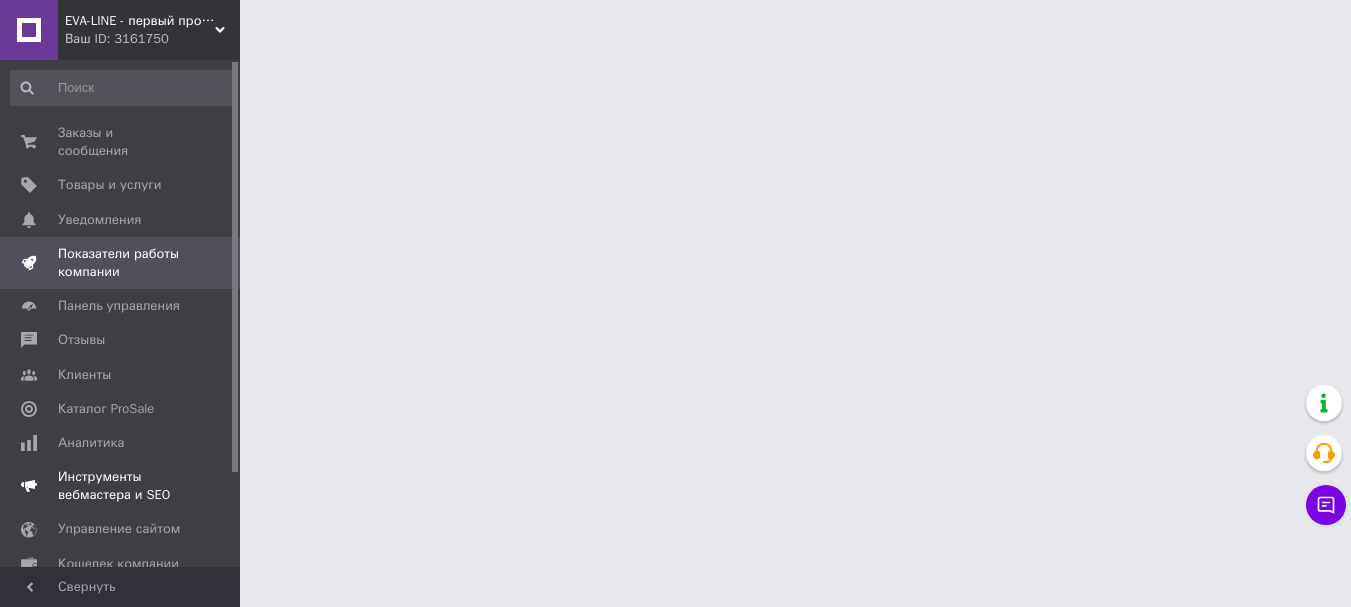 scroll, scrollTop: 0, scrollLeft: 0, axis: both 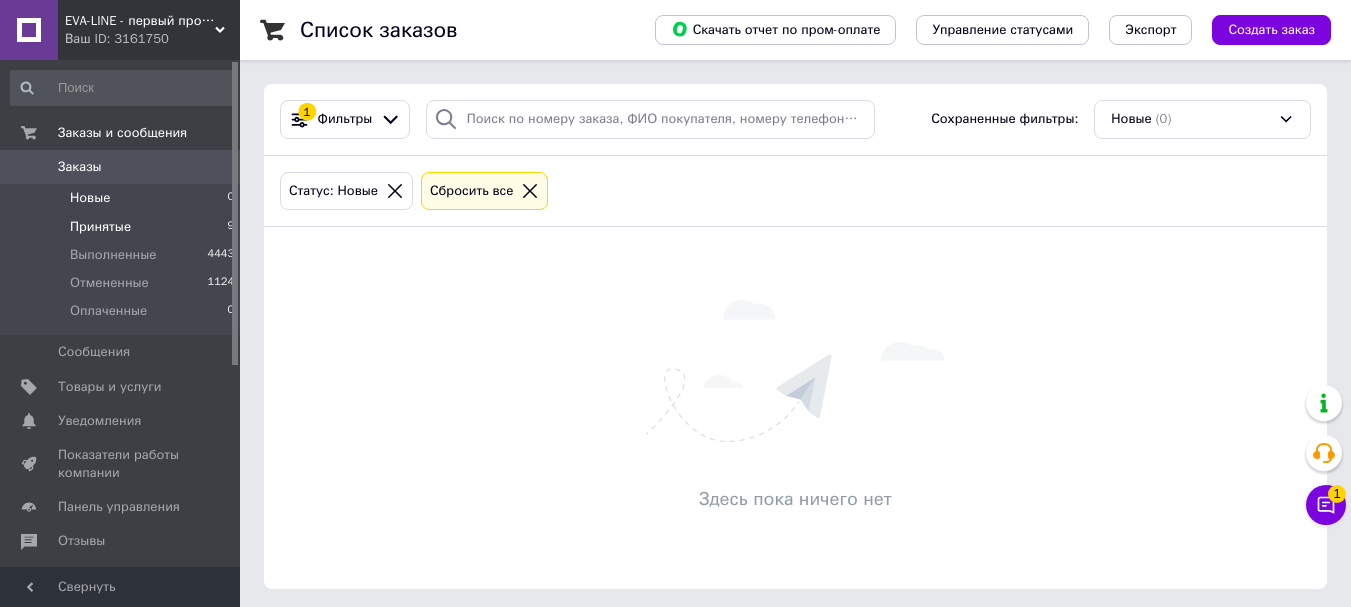 click on "Принятые" at bounding box center (100, 227) 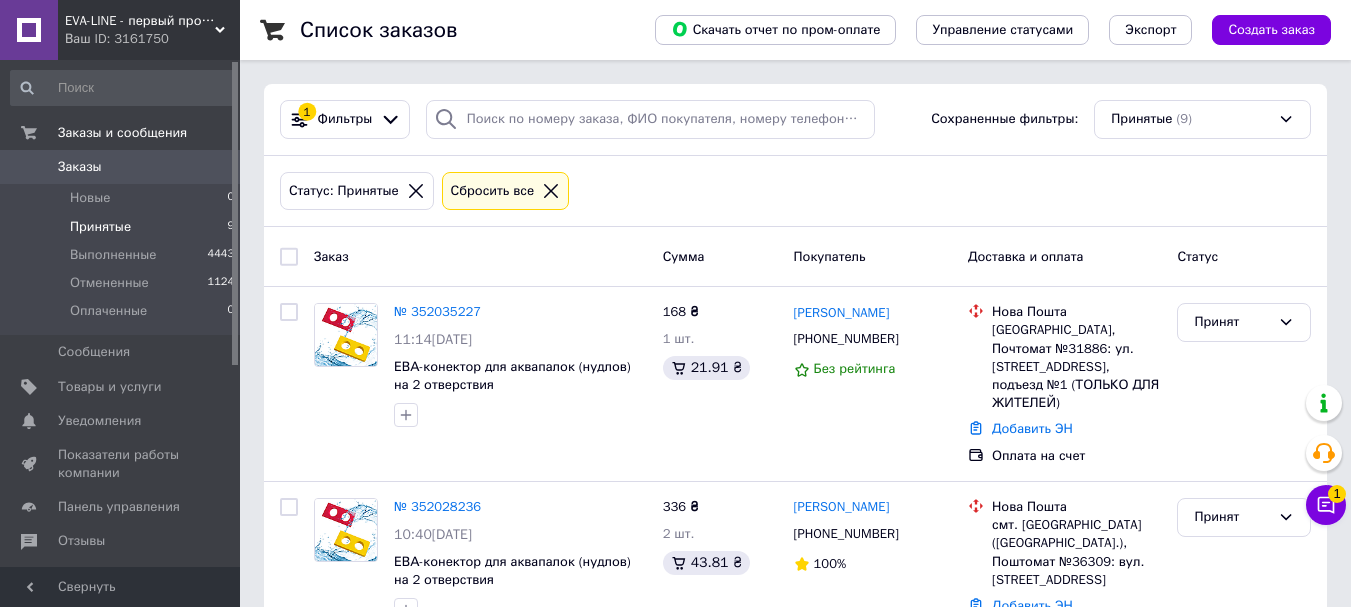 click on "Принятые" at bounding box center (100, 227) 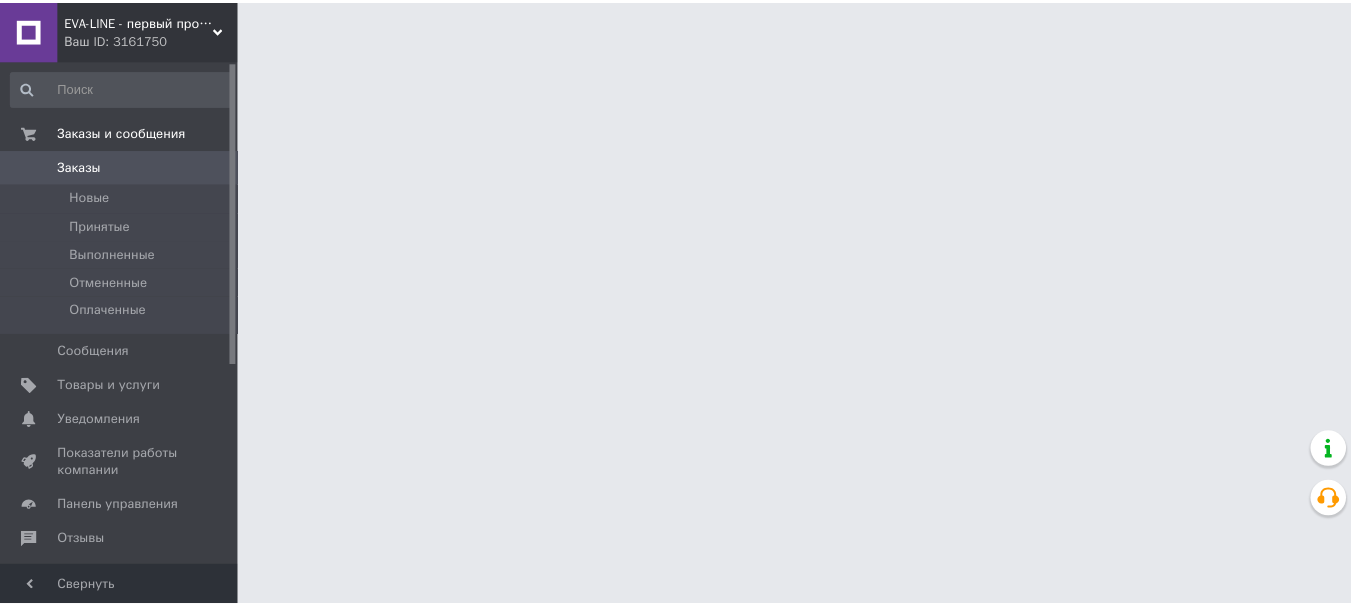 scroll, scrollTop: 0, scrollLeft: 0, axis: both 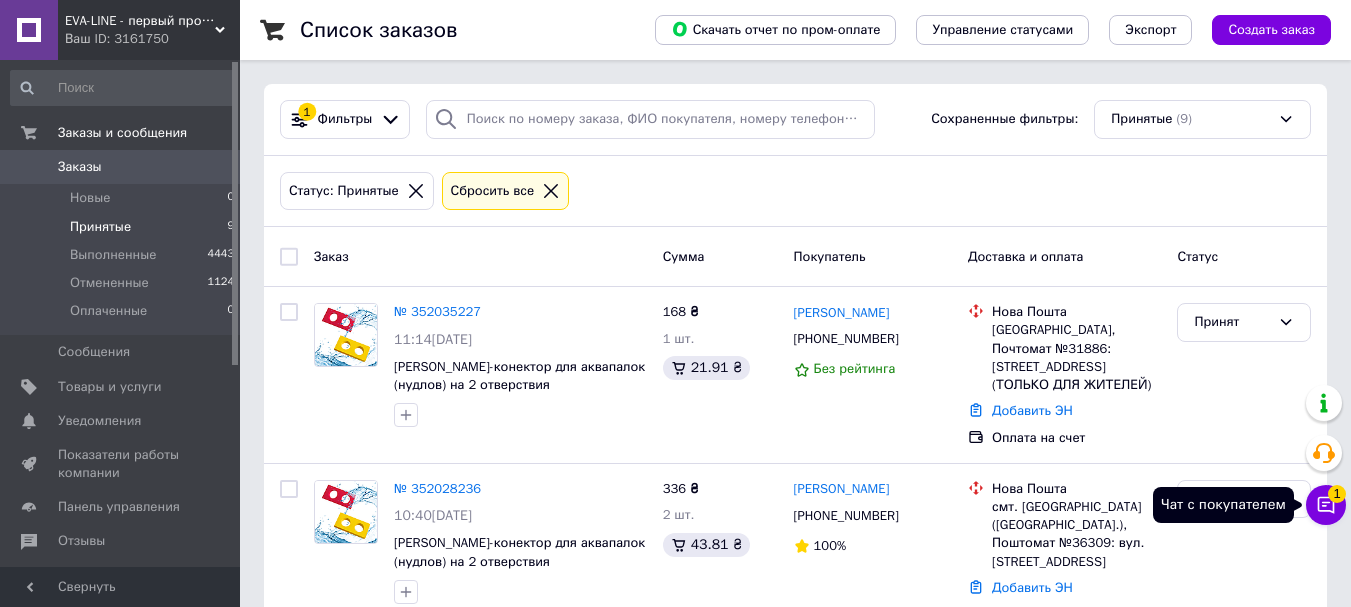 click on "1" at bounding box center (1337, 494) 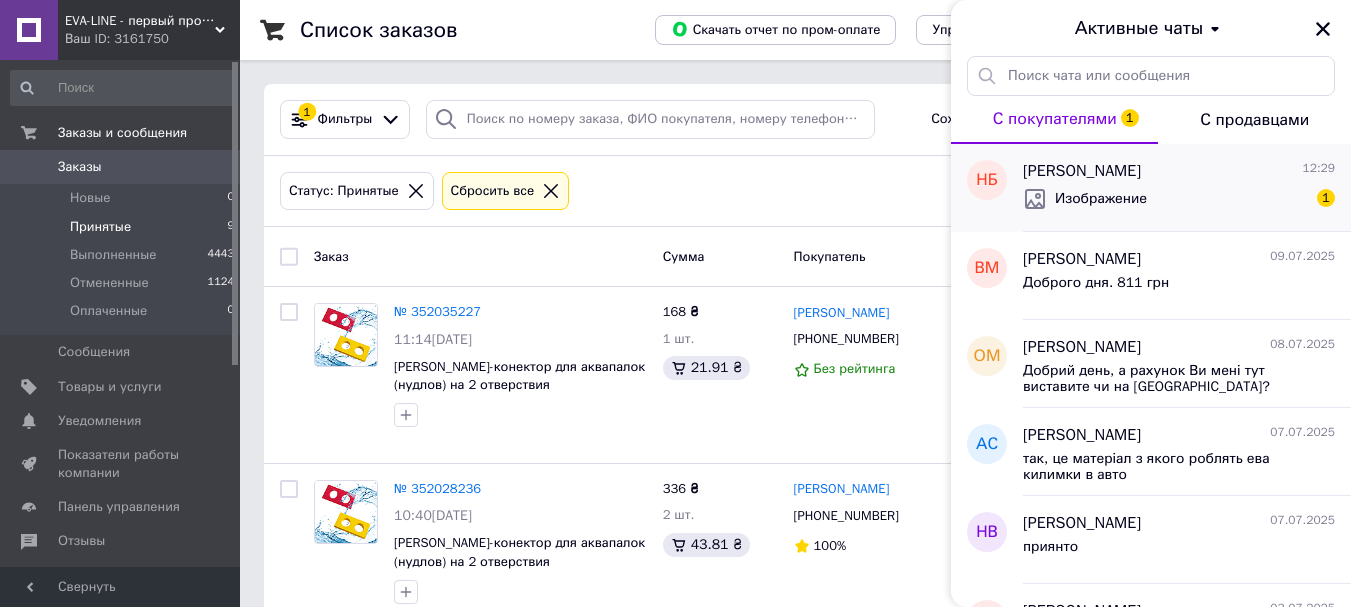click on "Изображение" at bounding box center (1085, 199) 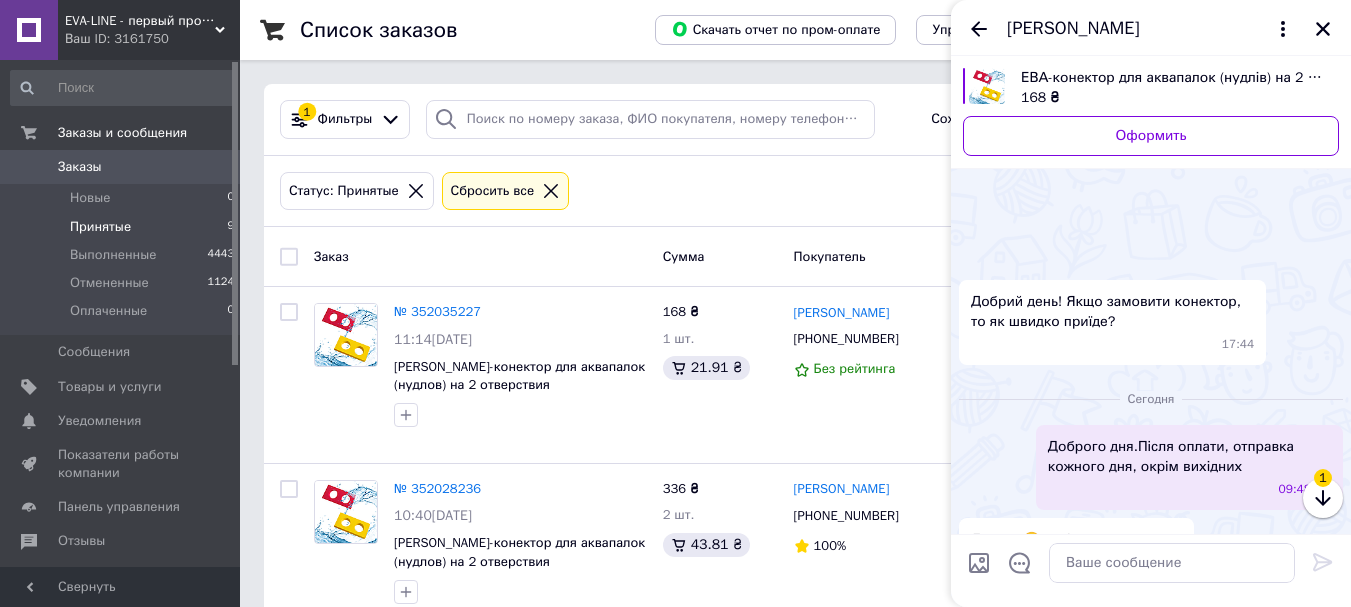 scroll, scrollTop: 789, scrollLeft: 0, axis: vertical 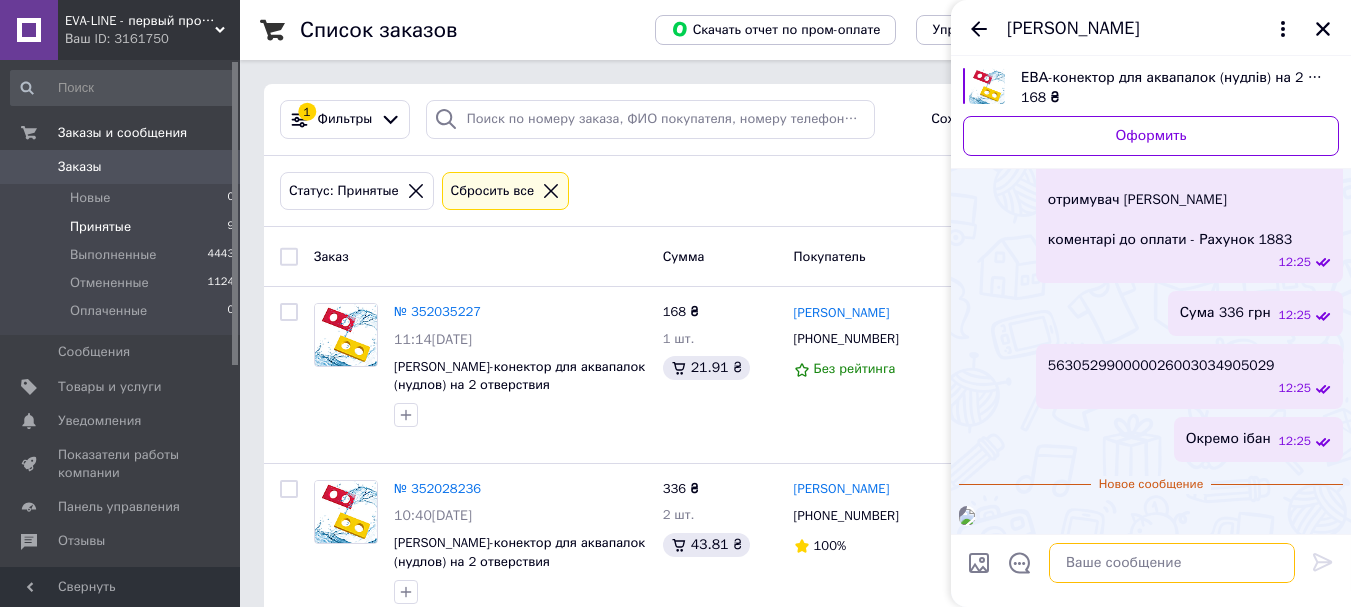 click at bounding box center [1172, 563] 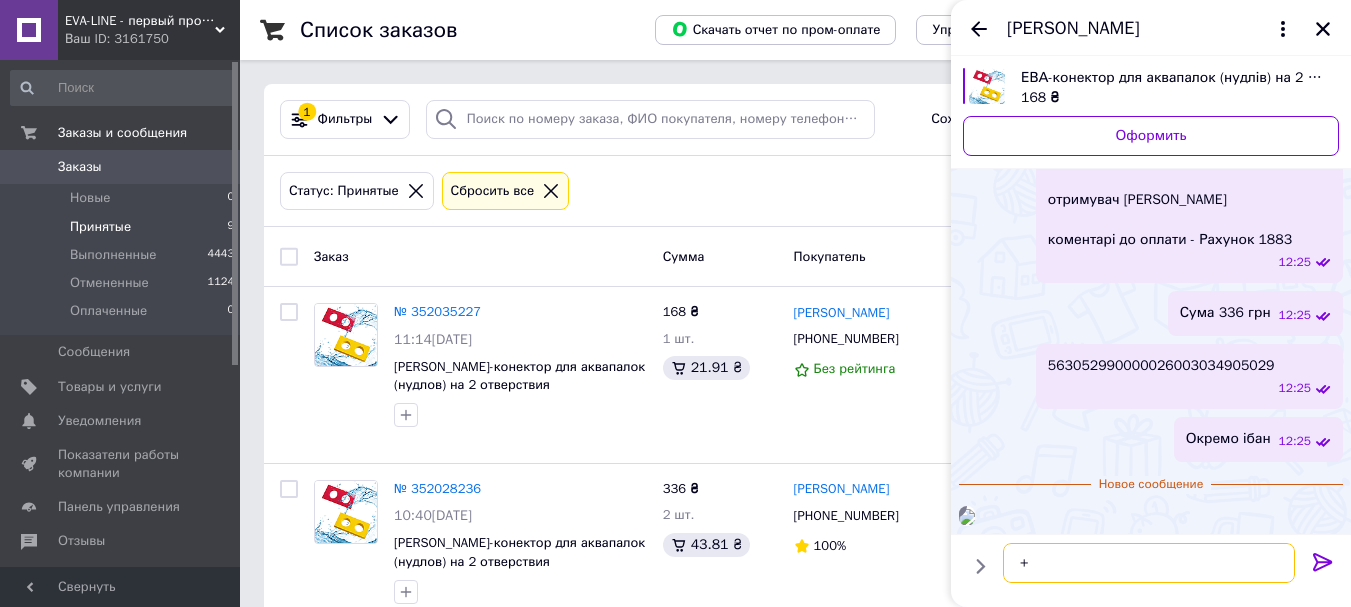type on "+" 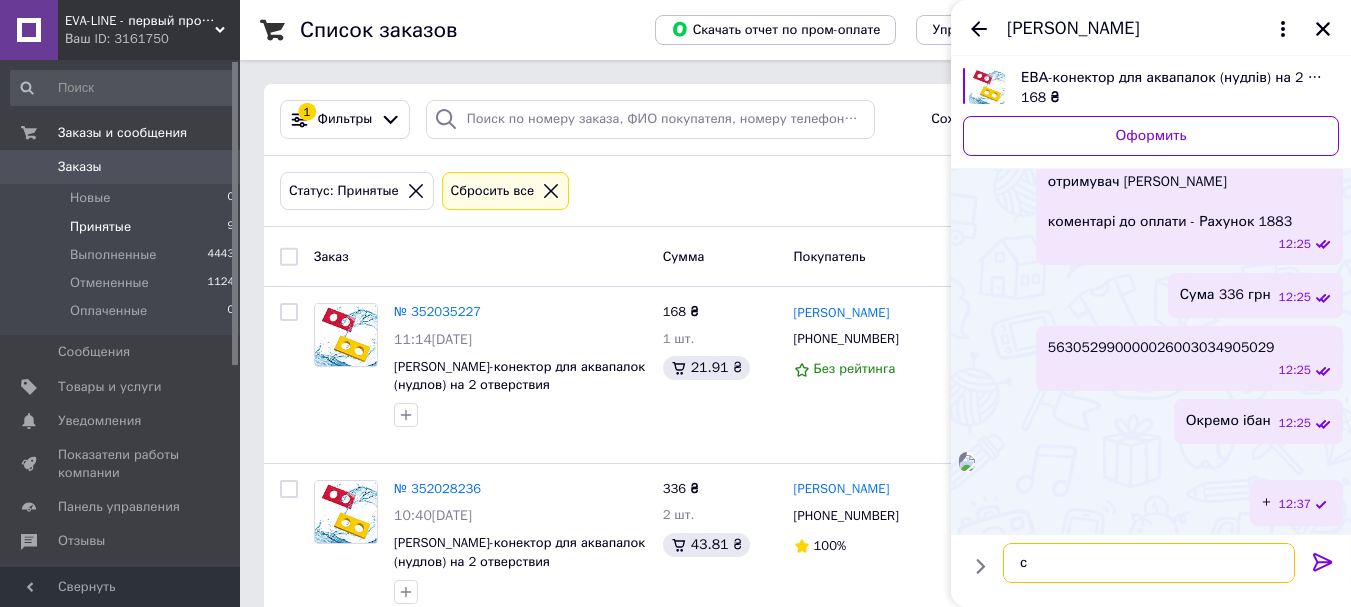 scroll, scrollTop: 815, scrollLeft: 0, axis: vertical 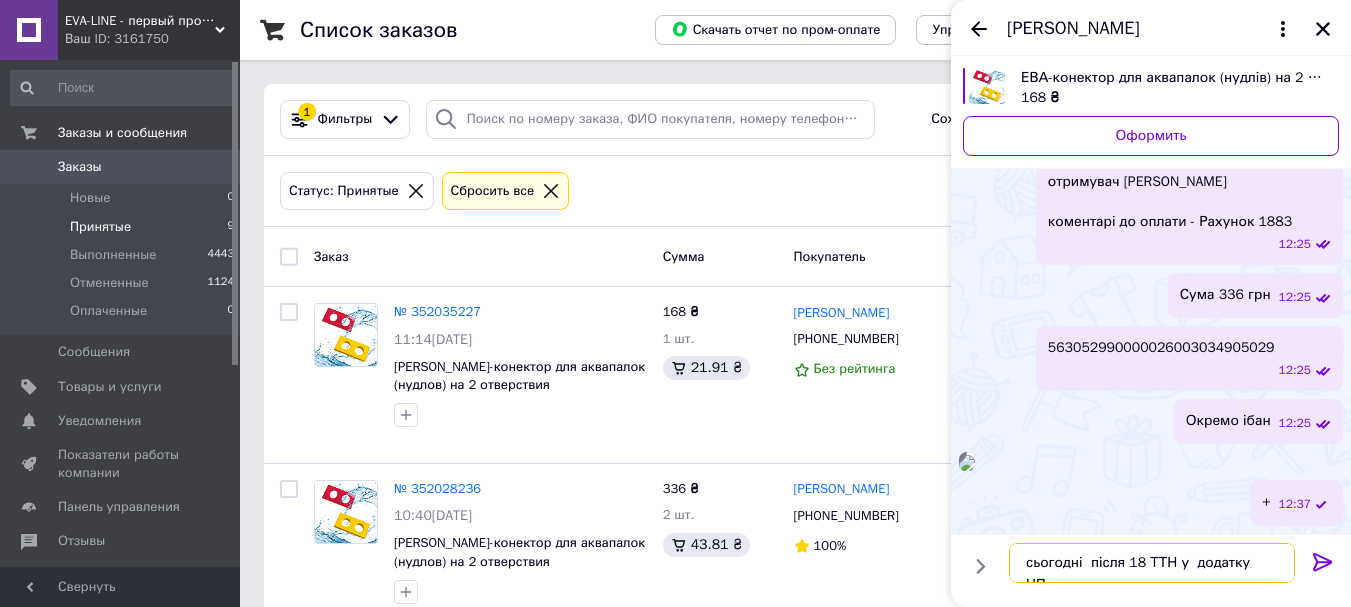 type on "сьогодні  після 18 ТТН у  додатку  НП" 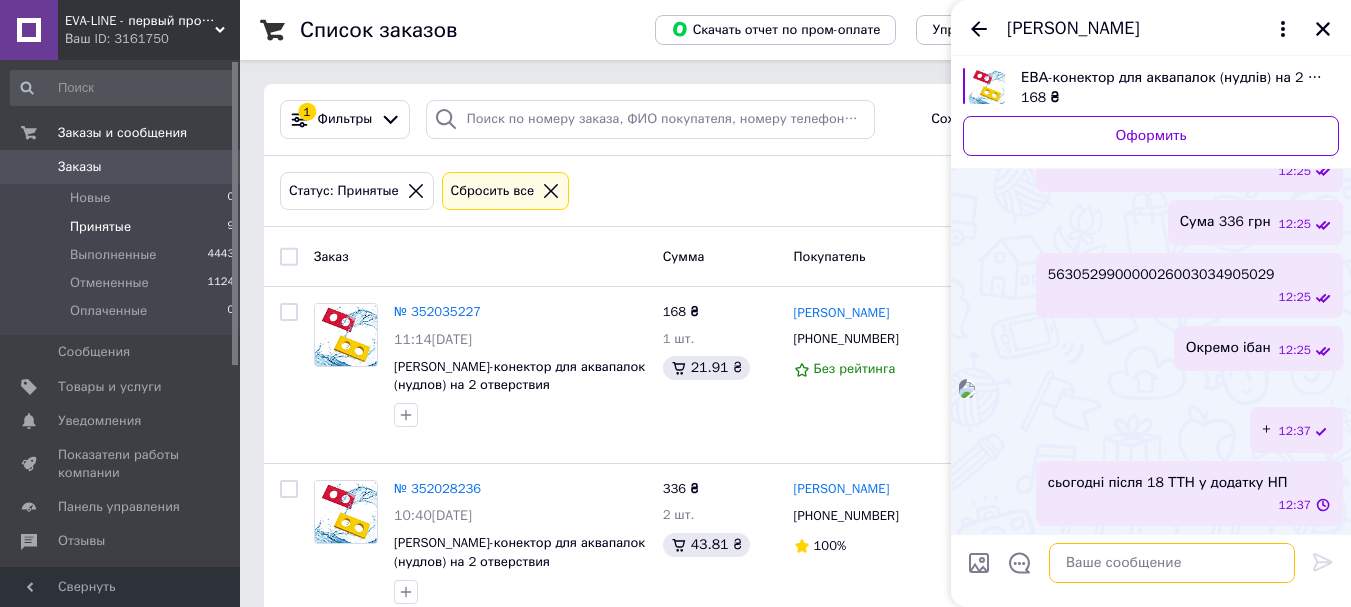 scroll, scrollTop: 868, scrollLeft: 0, axis: vertical 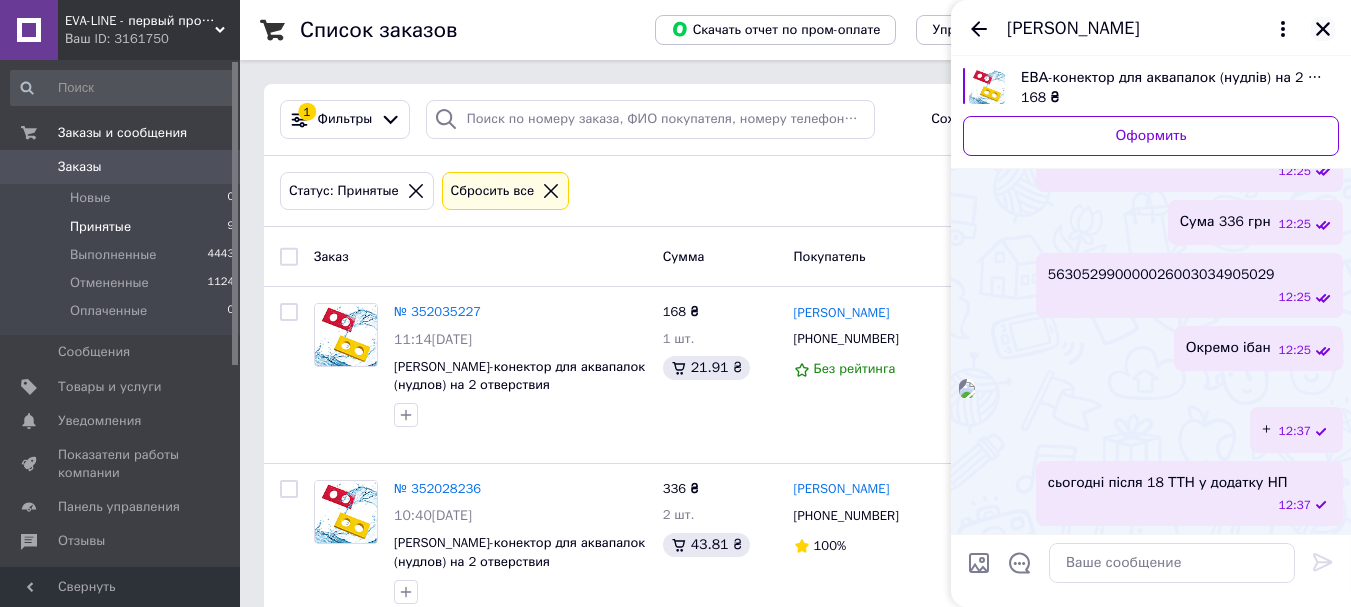click 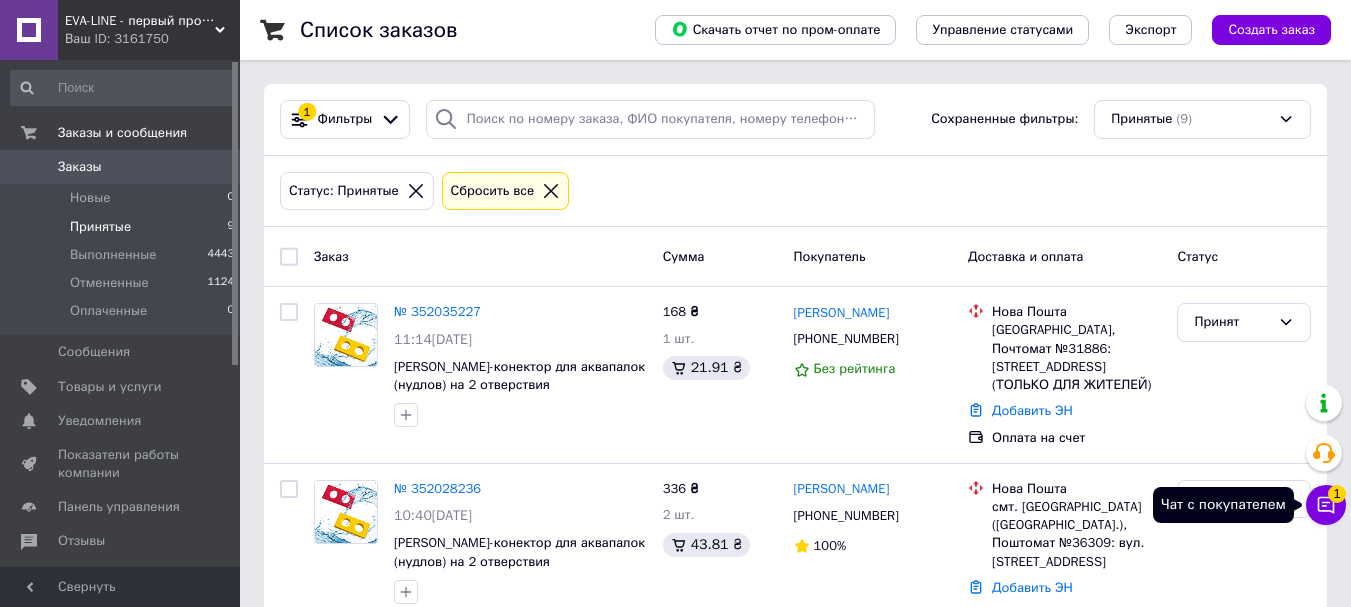 drag, startPoint x: 1327, startPoint y: 494, endPoint x: 1313, endPoint y: 481, distance: 19.104973 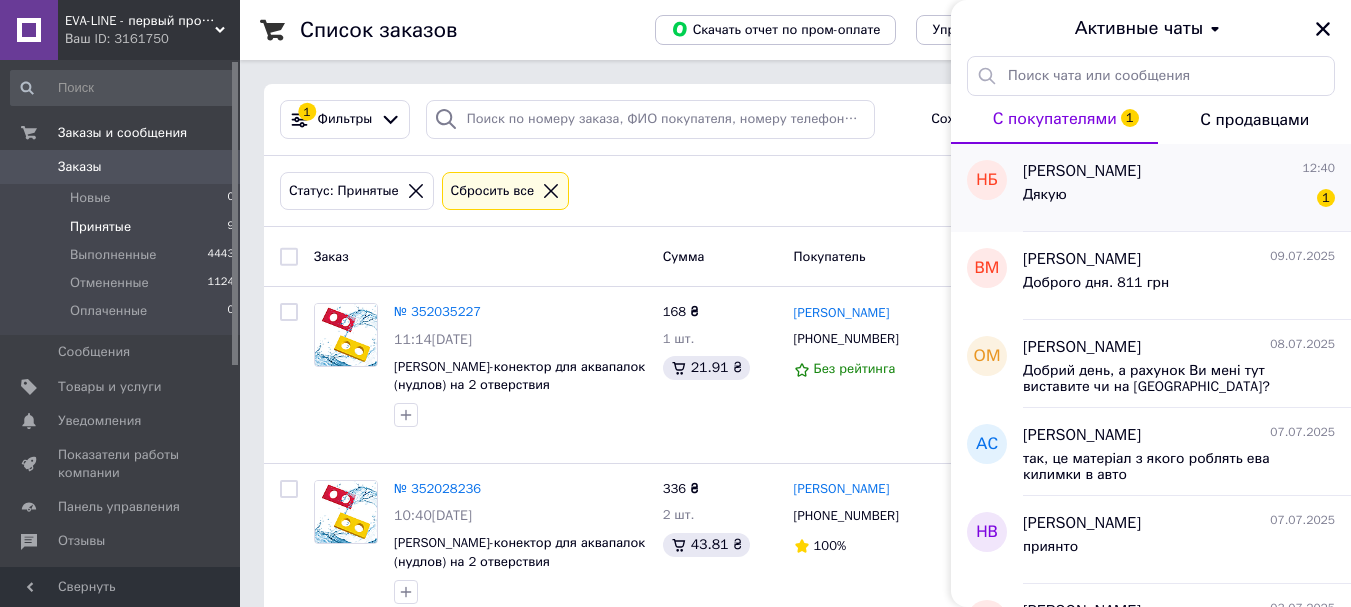 click on "Дякую 1" at bounding box center [1179, 199] 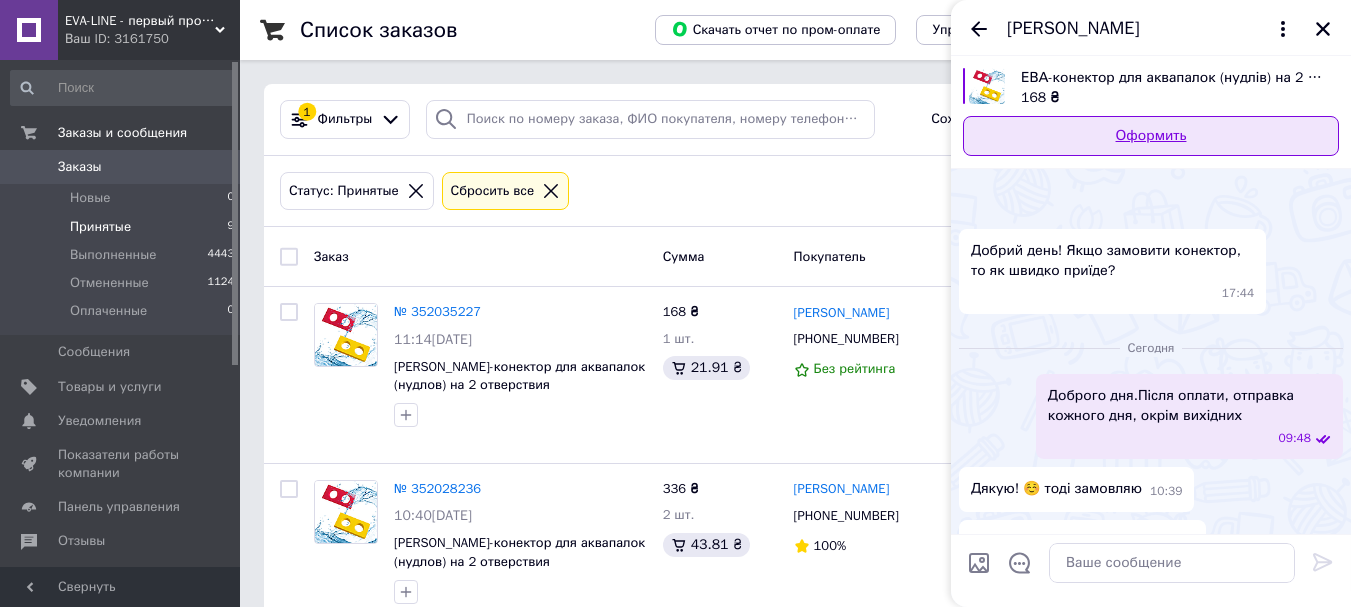 scroll, scrollTop: 957, scrollLeft: 0, axis: vertical 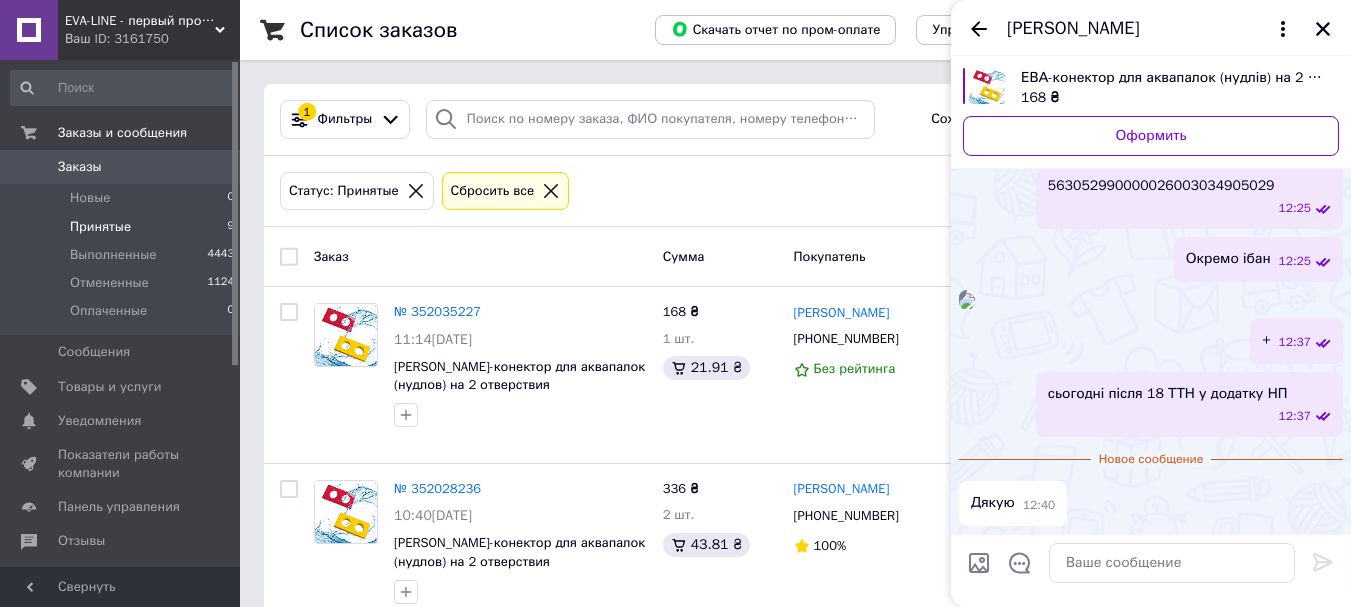 drag, startPoint x: 1318, startPoint y: 31, endPoint x: 928, endPoint y: 92, distance: 394.7417 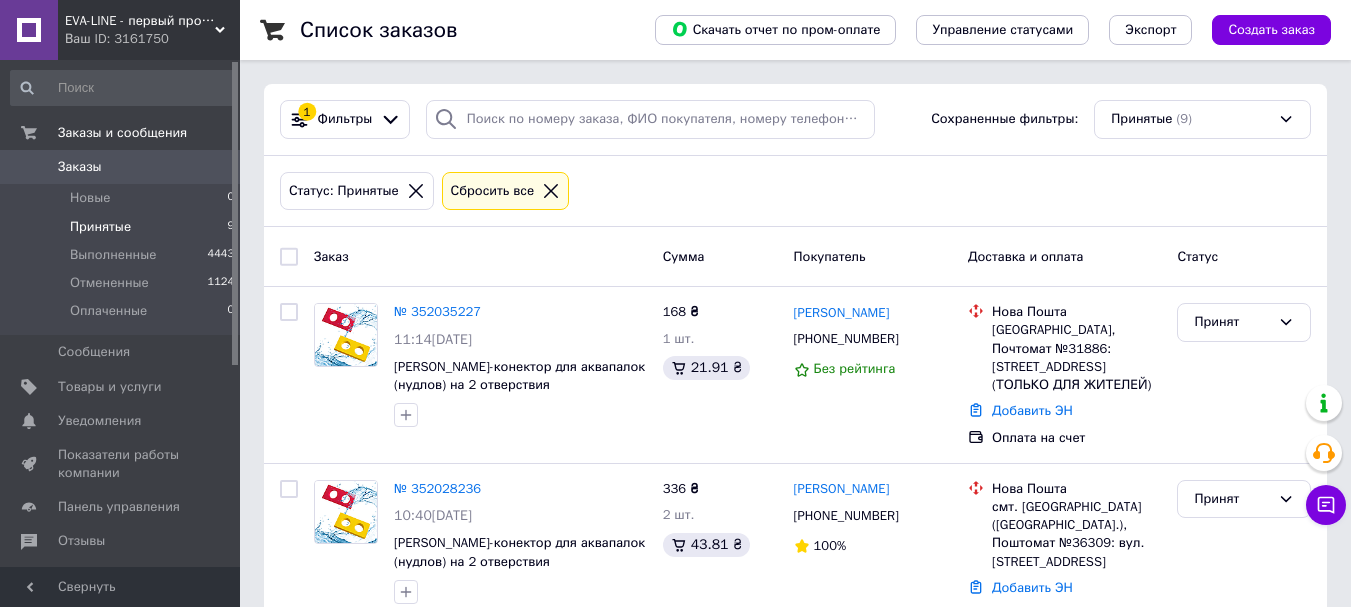 click on "Принятые" at bounding box center [100, 227] 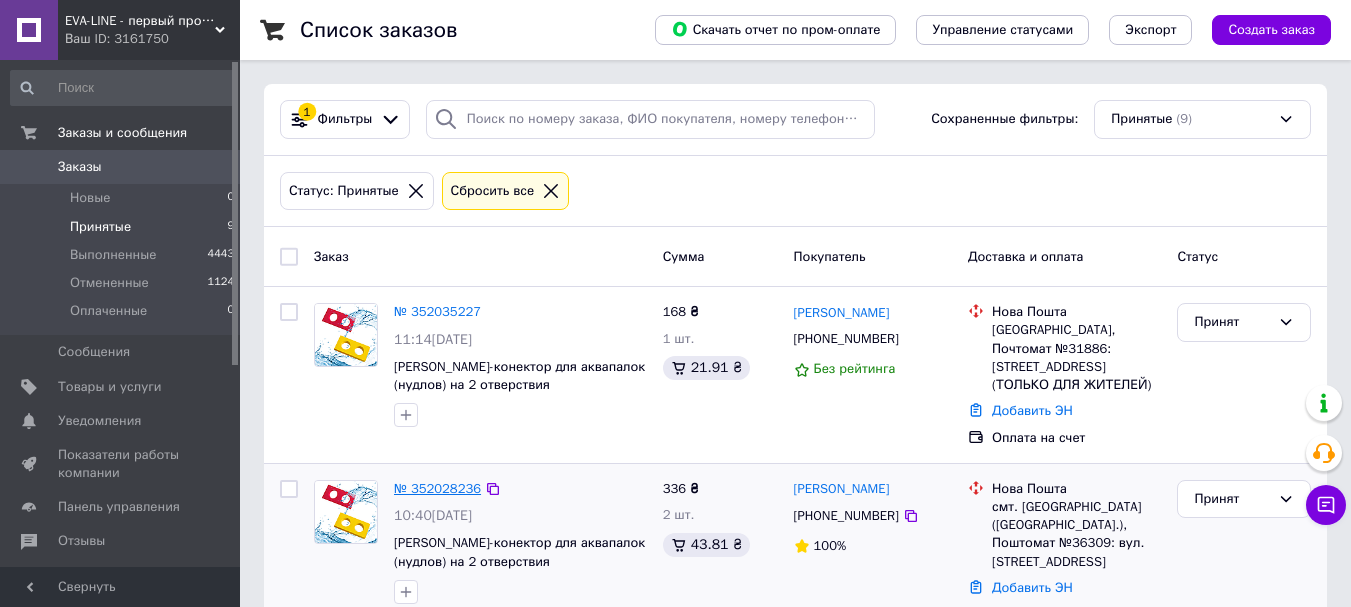 click on "№ 352028236" at bounding box center (437, 488) 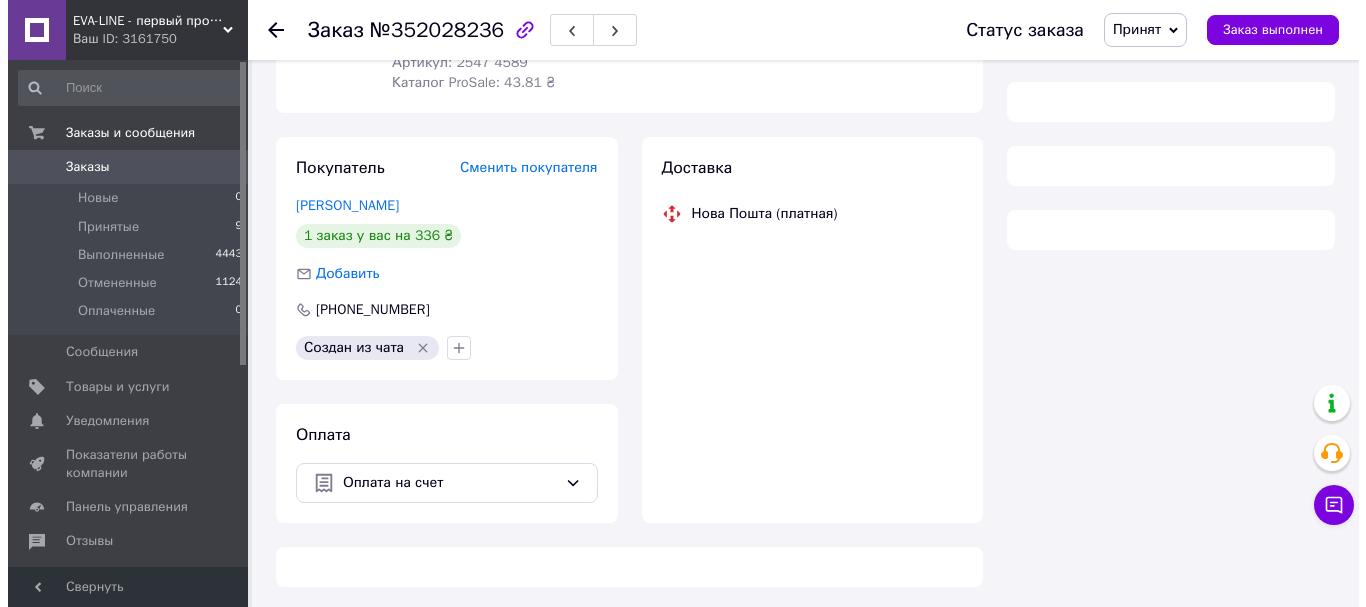 scroll, scrollTop: 286, scrollLeft: 0, axis: vertical 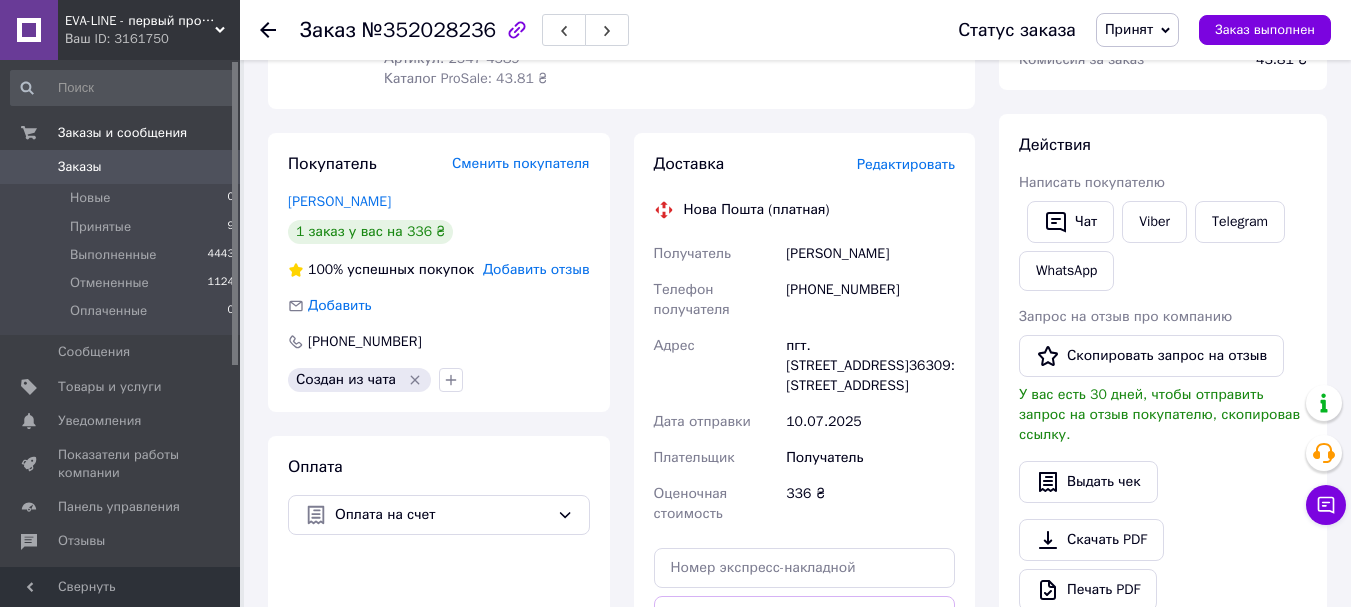 click on "Редактировать" at bounding box center [906, 164] 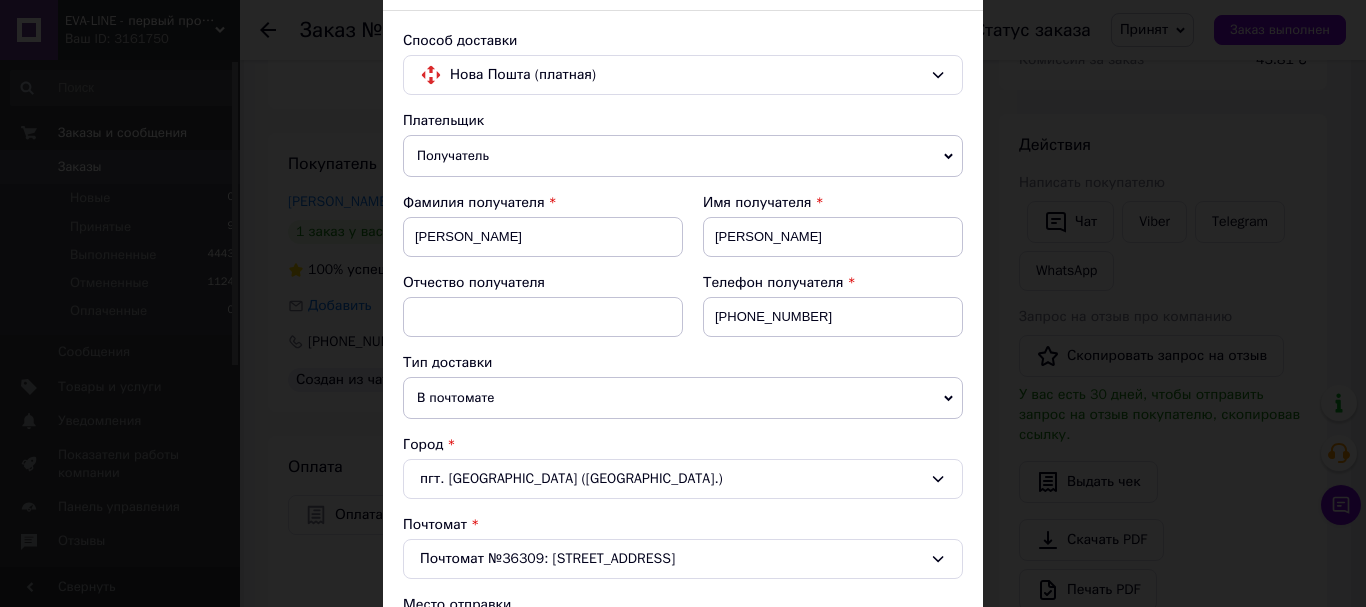 scroll, scrollTop: 200, scrollLeft: 0, axis: vertical 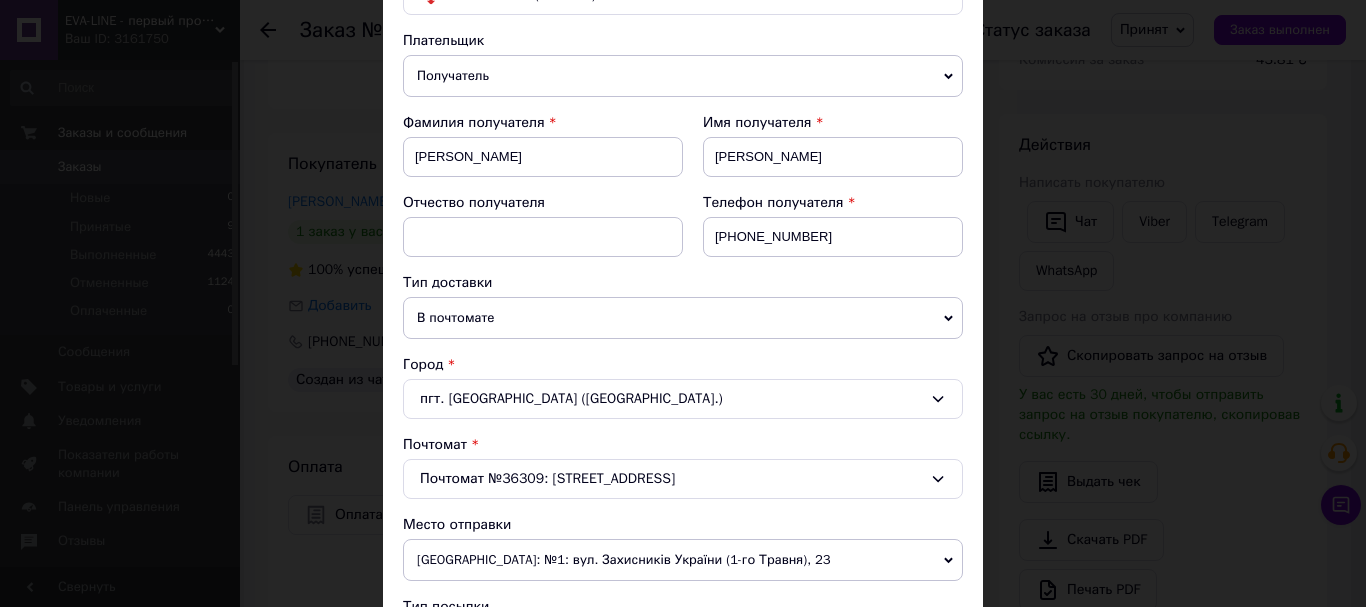 click on "Чорноморськ: №1: вул. Захисників України (1-го Травня), 23" at bounding box center [683, 560] 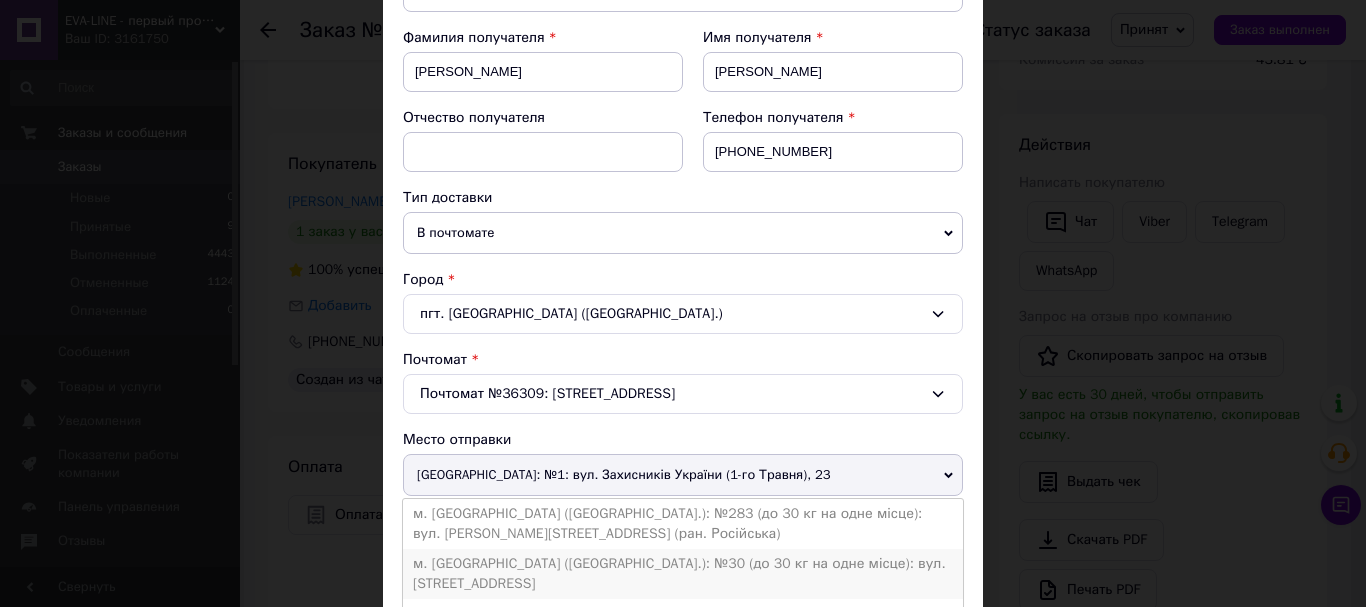 scroll, scrollTop: 300, scrollLeft: 0, axis: vertical 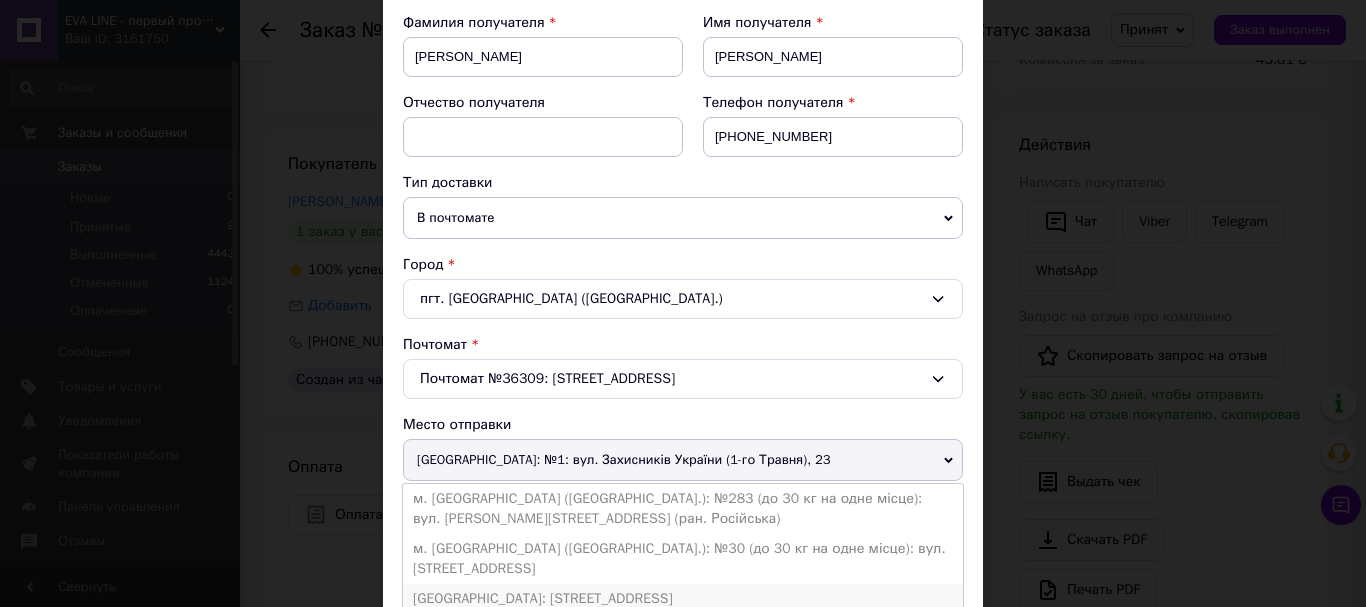 click on "Чорноморськ: Промислова вул. д.1" at bounding box center [683, 599] 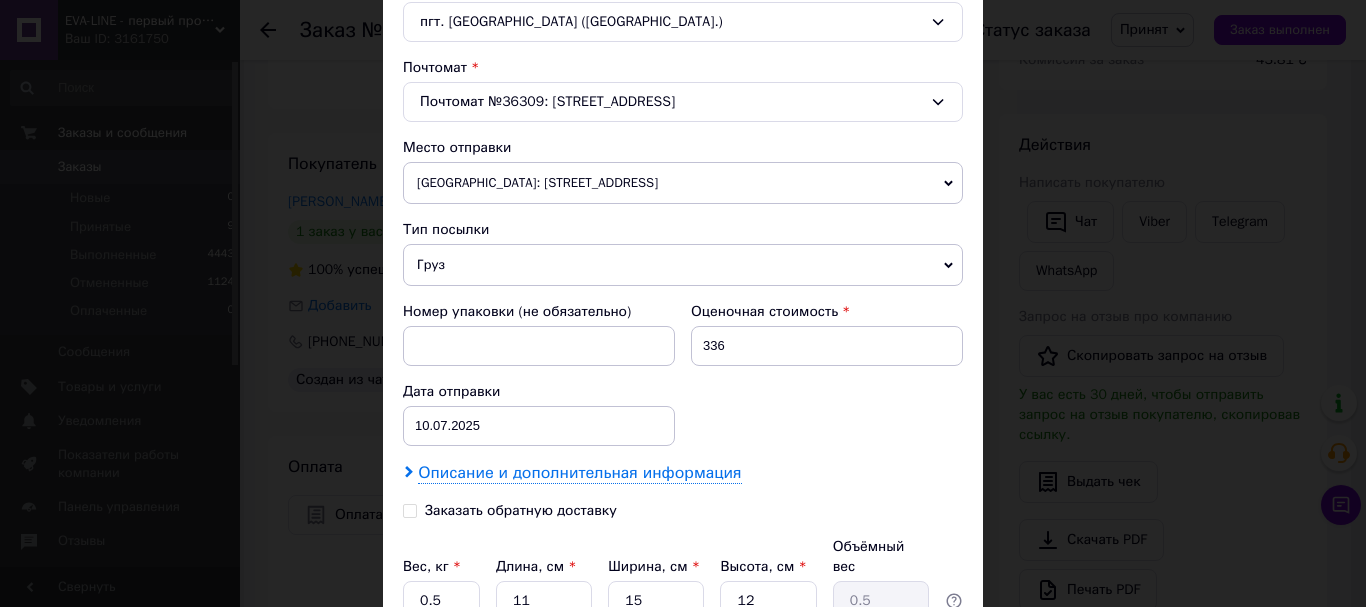 scroll, scrollTop: 600, scrollLeft: 0, axis: vertical 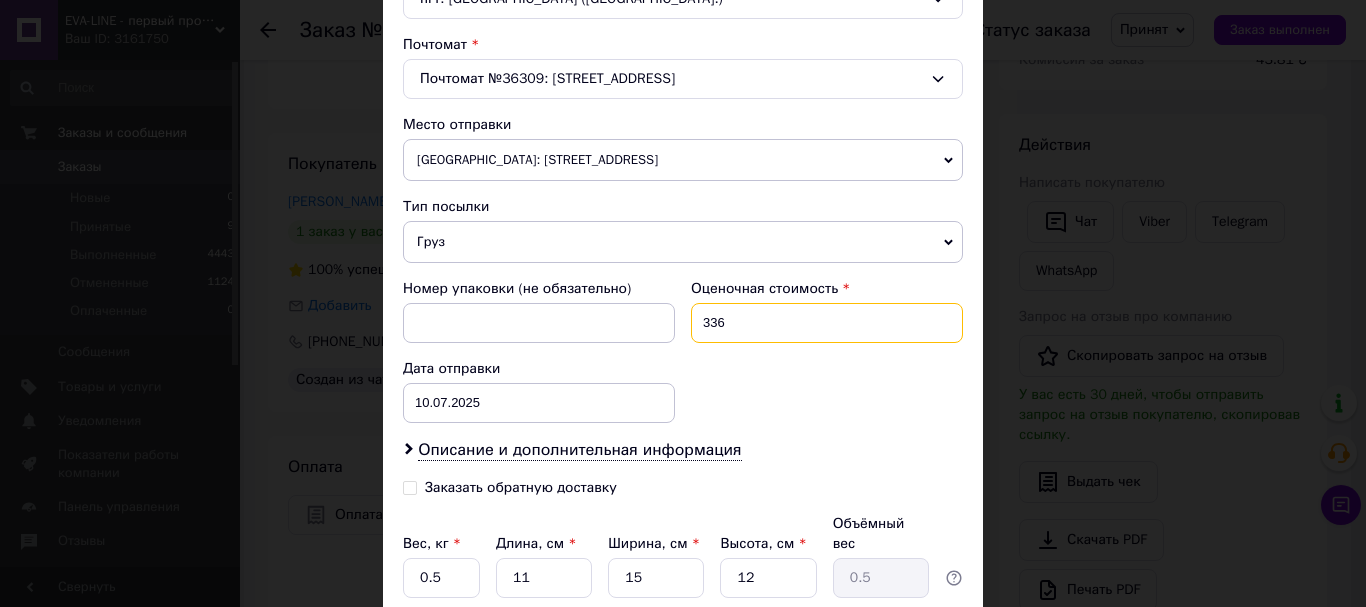 drag, startPoint x: 730, startPoint y: 322, endPoint x: 678, endPoint y: 321, distance: 52.009613 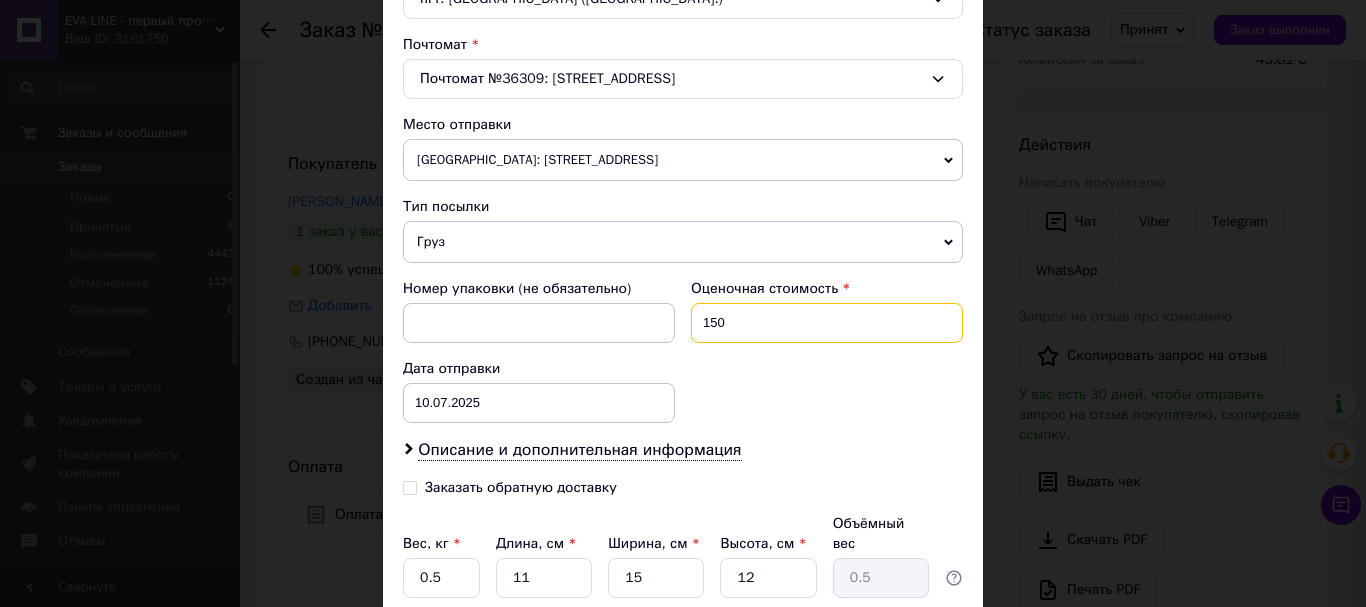 type on "150" 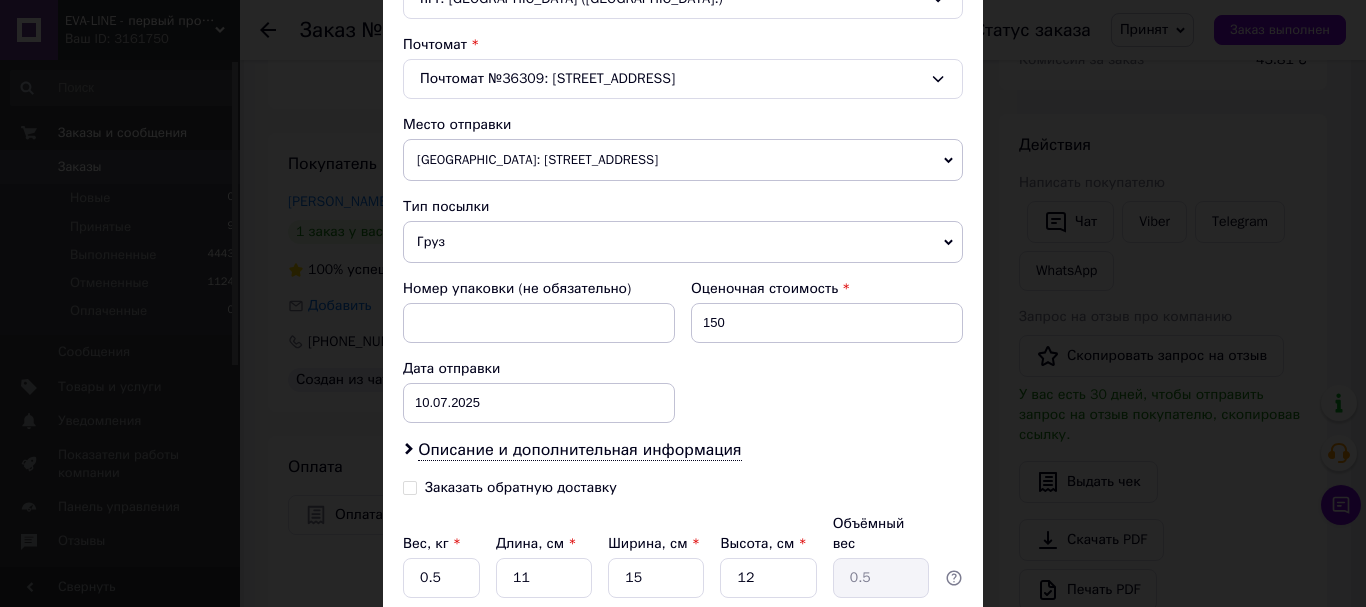 click on "Номер упаковки (не обязательно) Оценочная стоимость 150 Дата отправки 10.07.2025 < 2025 > < Июль > Пн Вт Ср Чт Пт Сб Вс 30 1 2 3 4 5 6 7 8 9 10 11 12 13 14 15 16 17 18 19 20 21 22 23 24 25 26 27 28 29 30 31 1 2 3 4 5 6 7 8 9 10" at bounding box center (683, 351) 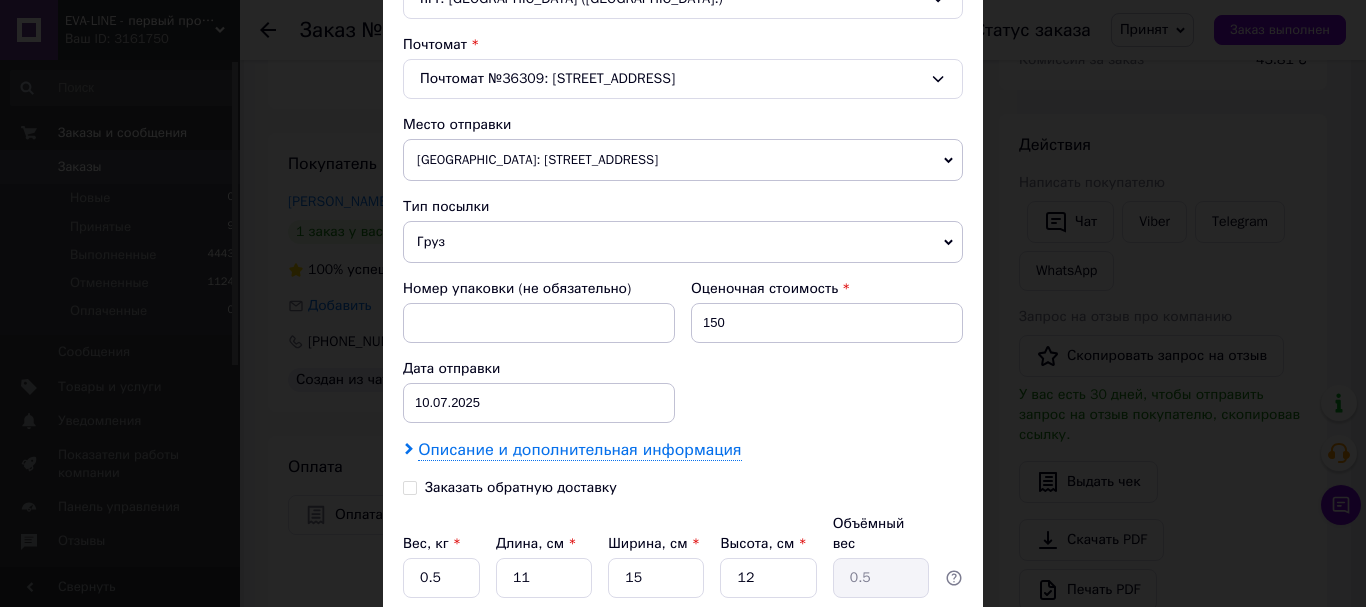 click on "Описание и дополнительная информация" at bounding box center [579, 450] 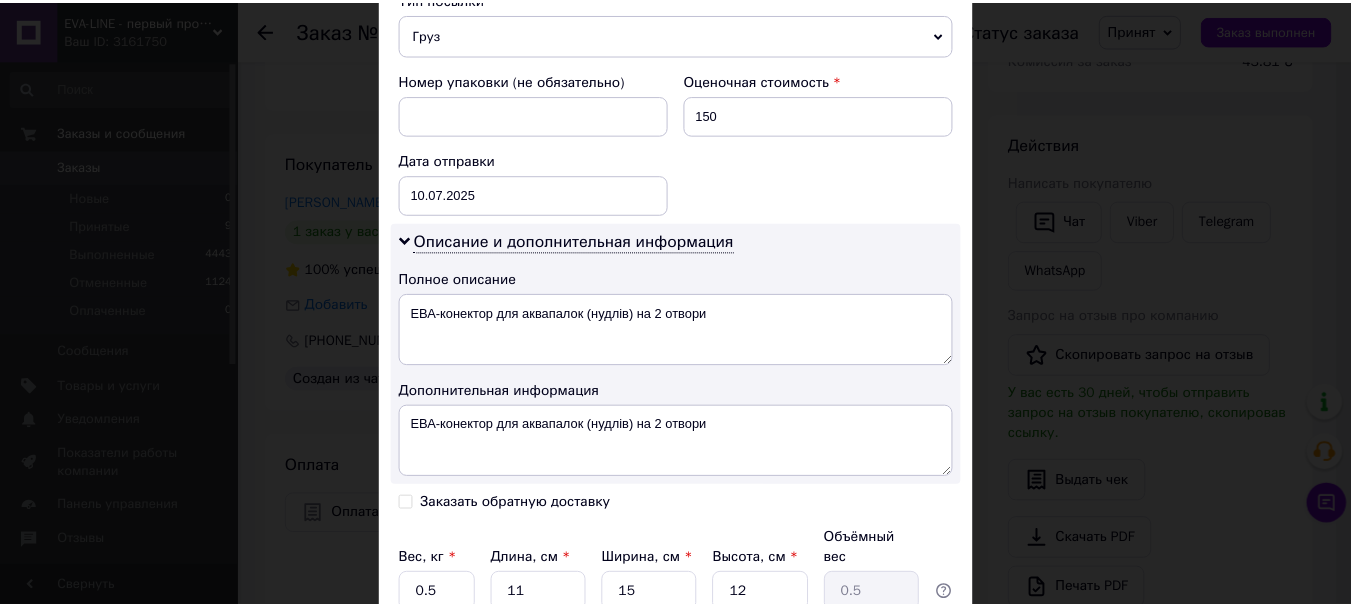 scroll, scrollTop: 981, scrollLeft: 0, axis: vertical 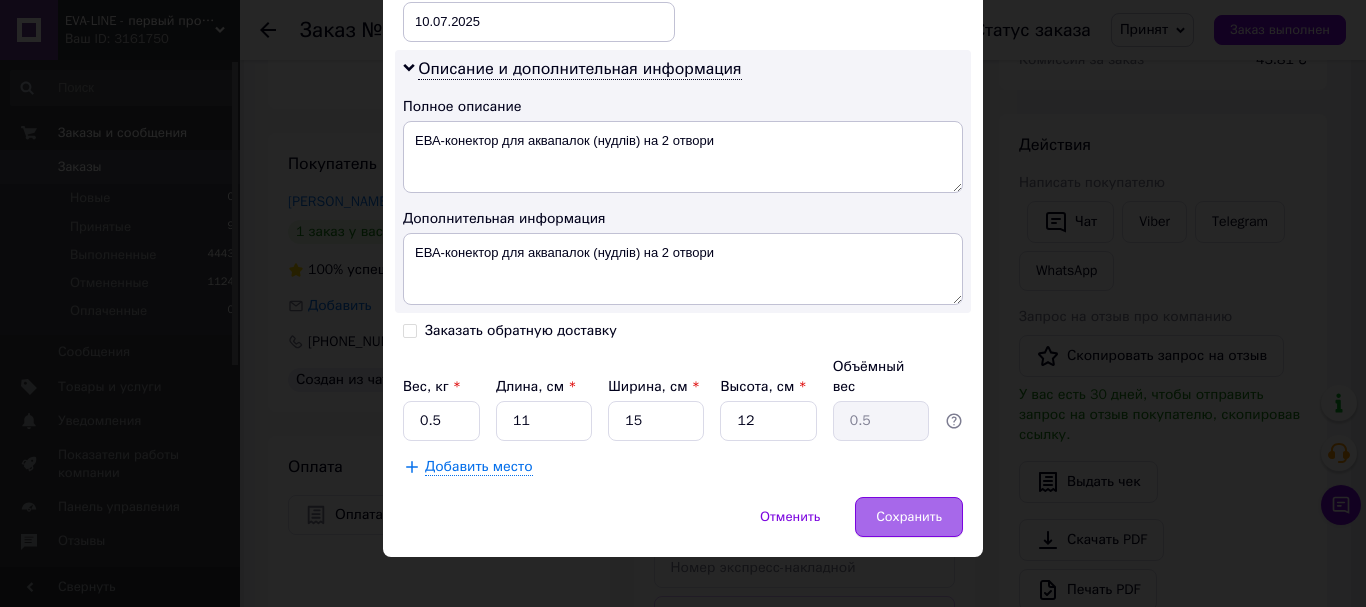 click on "Сохранить" at bounding box center (909, 517) 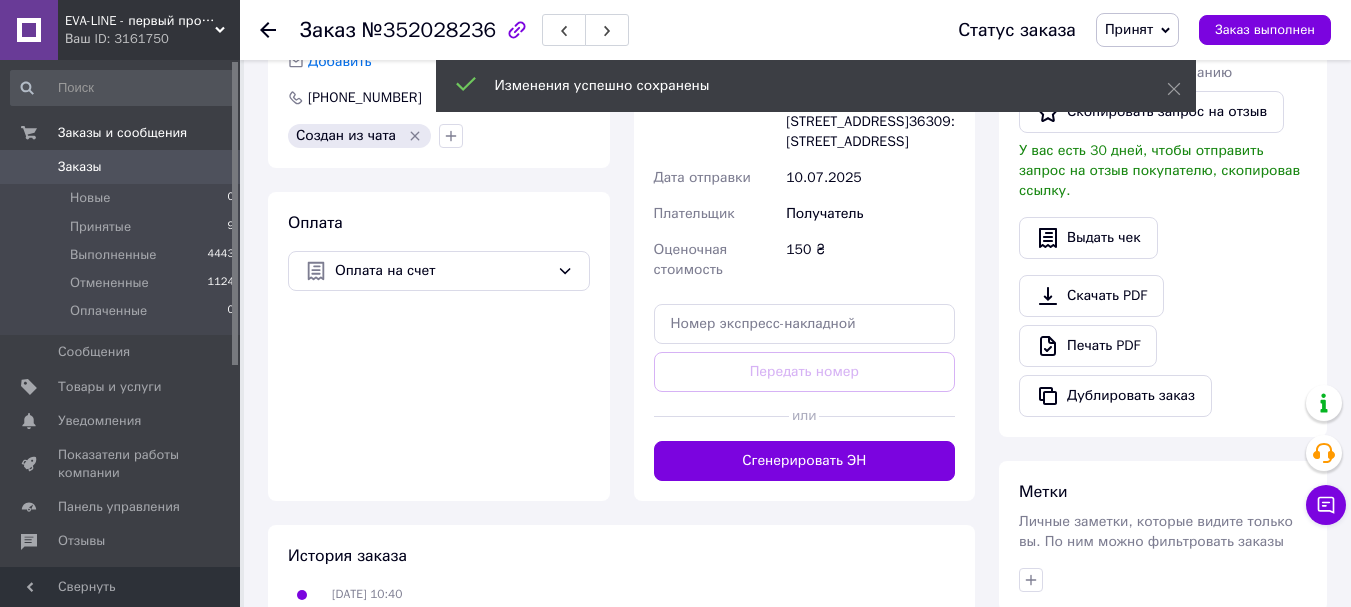 scroll, scrollTop: 586, scrollLeft: 0, axis: vertical 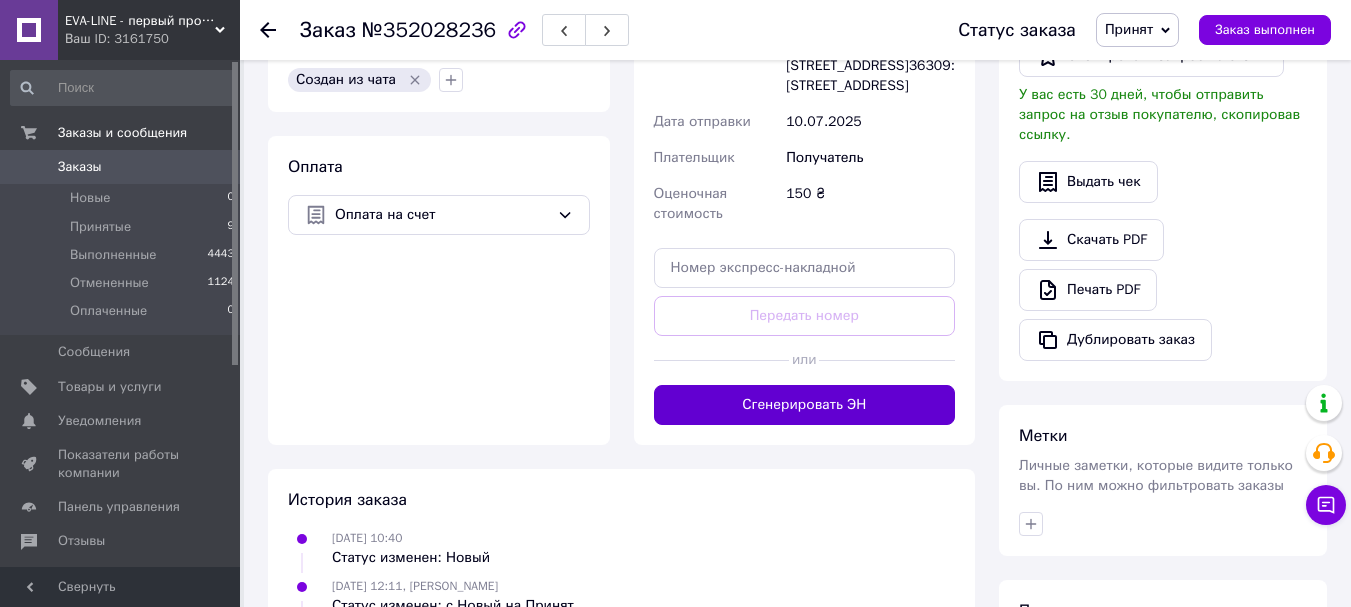 click on "Сгенерировать ЭН" at bounding box center [805, 405] 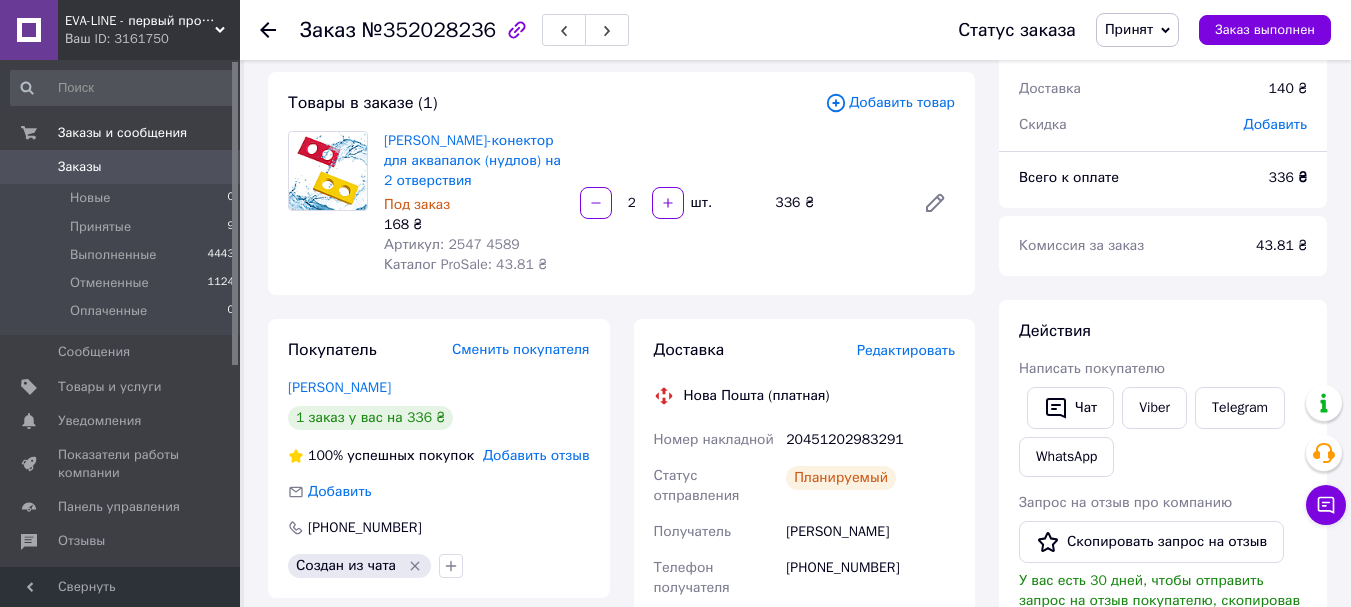 scroll, scrollTop: 200, scrollLeft: 0, axis: vertical 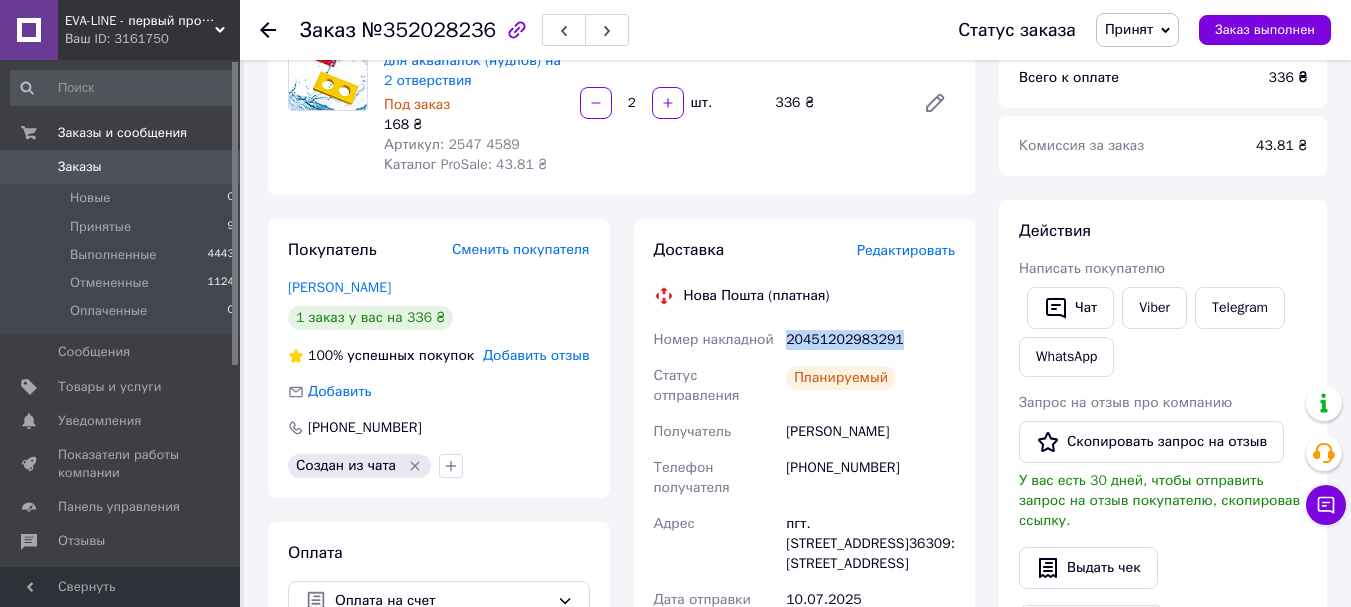 drag, startPoint x: 789, startPoint y: 340, endPoint x: 893, endPoint y: 351, distance: 104.58012 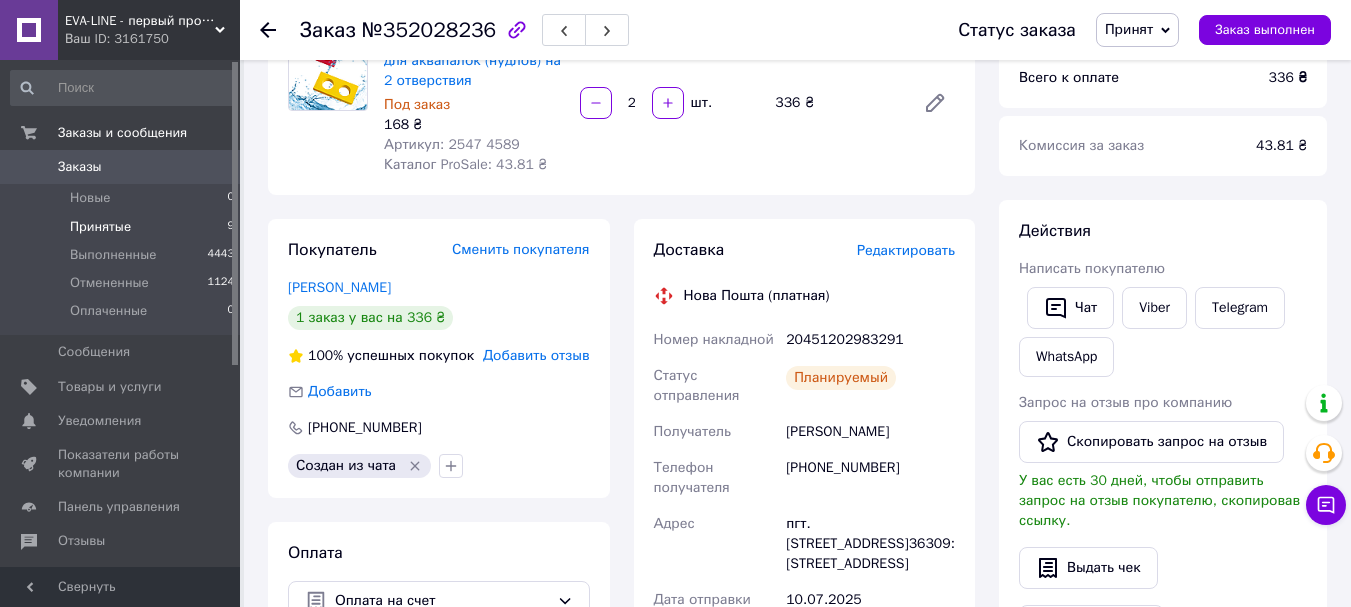 click on "Принятые" at bounding box center [100, 227] 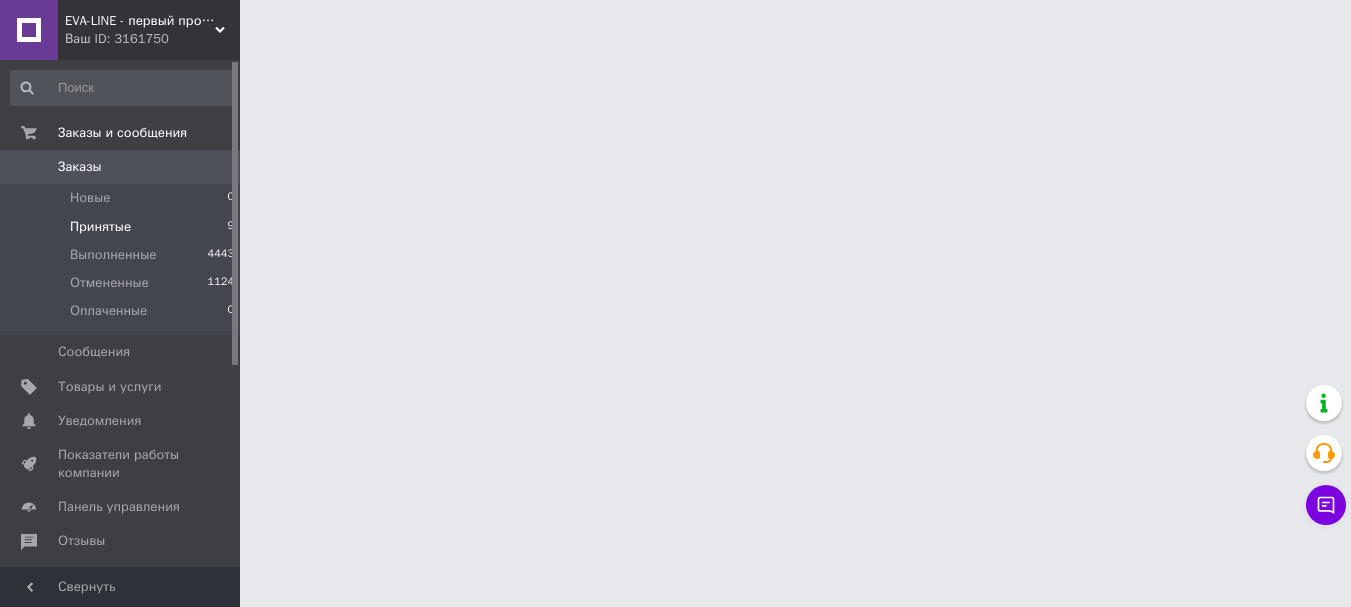 scroll, scrollTop: 0, scrollLeft: 0, axis: both 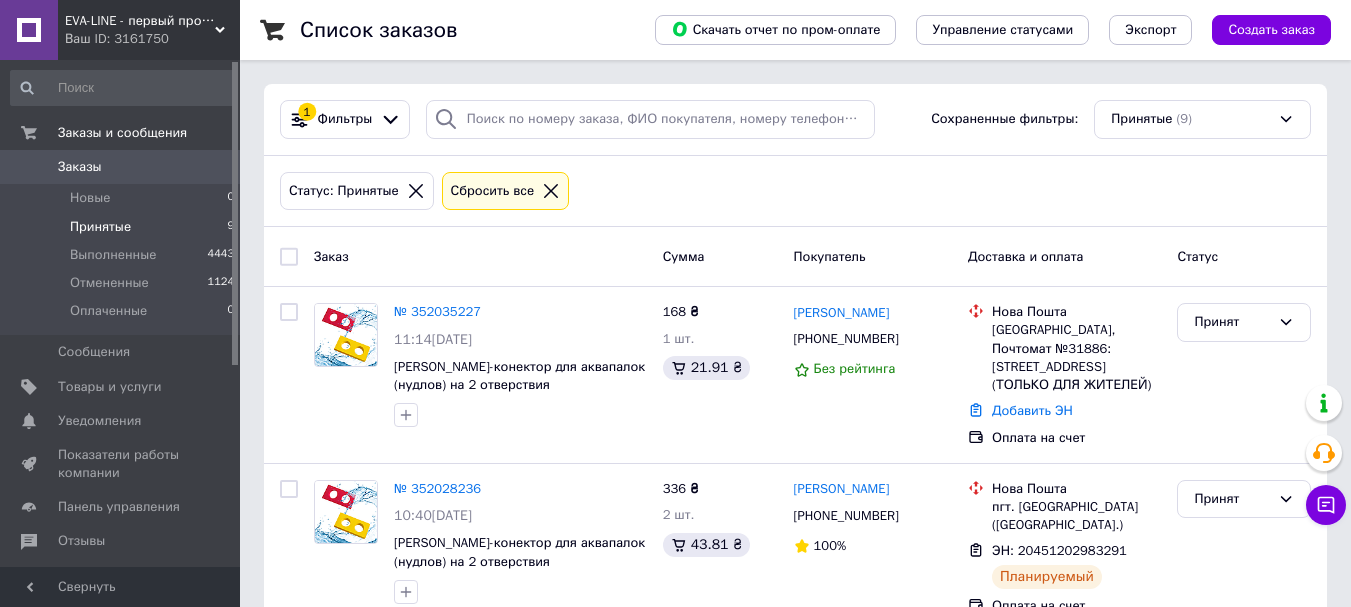 click on "Принятые" at bounding box center [100, 227] 